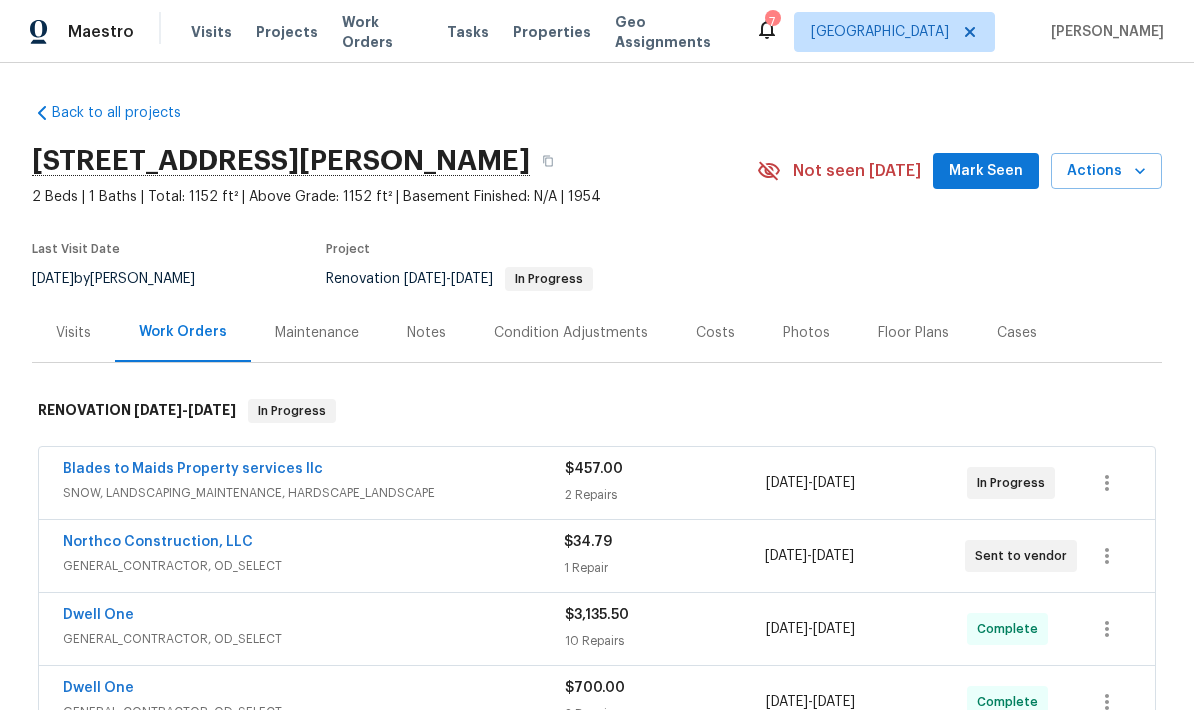 scroll, scrollTop: 80, scrollLeft: 0, axis: vertical 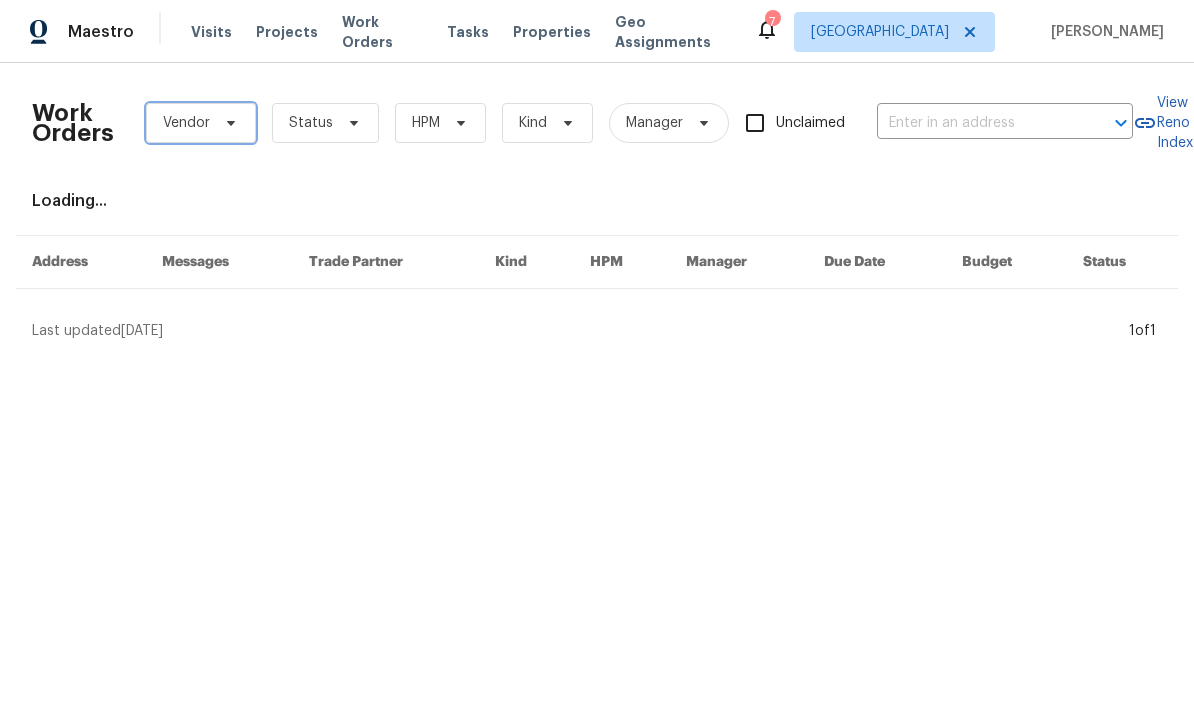 click on "Vendor" at bounding box center [186, 123] 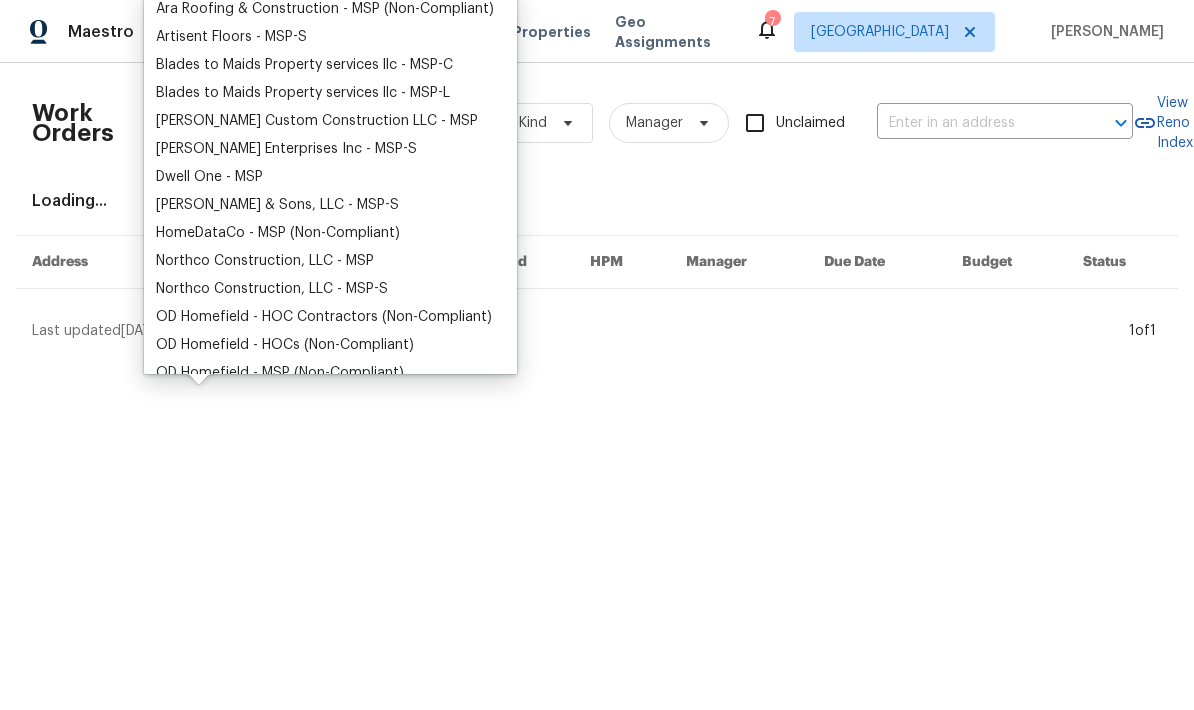 scroll, scrollTop: 183, scrollLeft: 0, axis: vertical 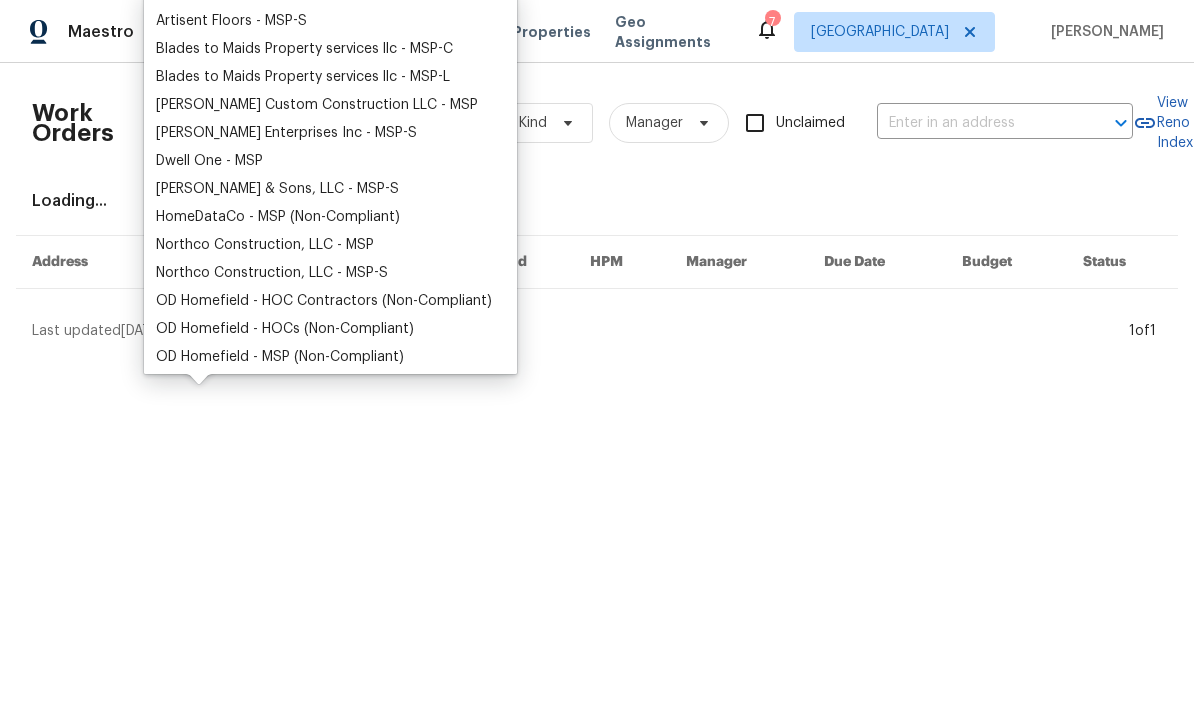 click on "Dwell One - MSP" at bounding box center (209, 161) 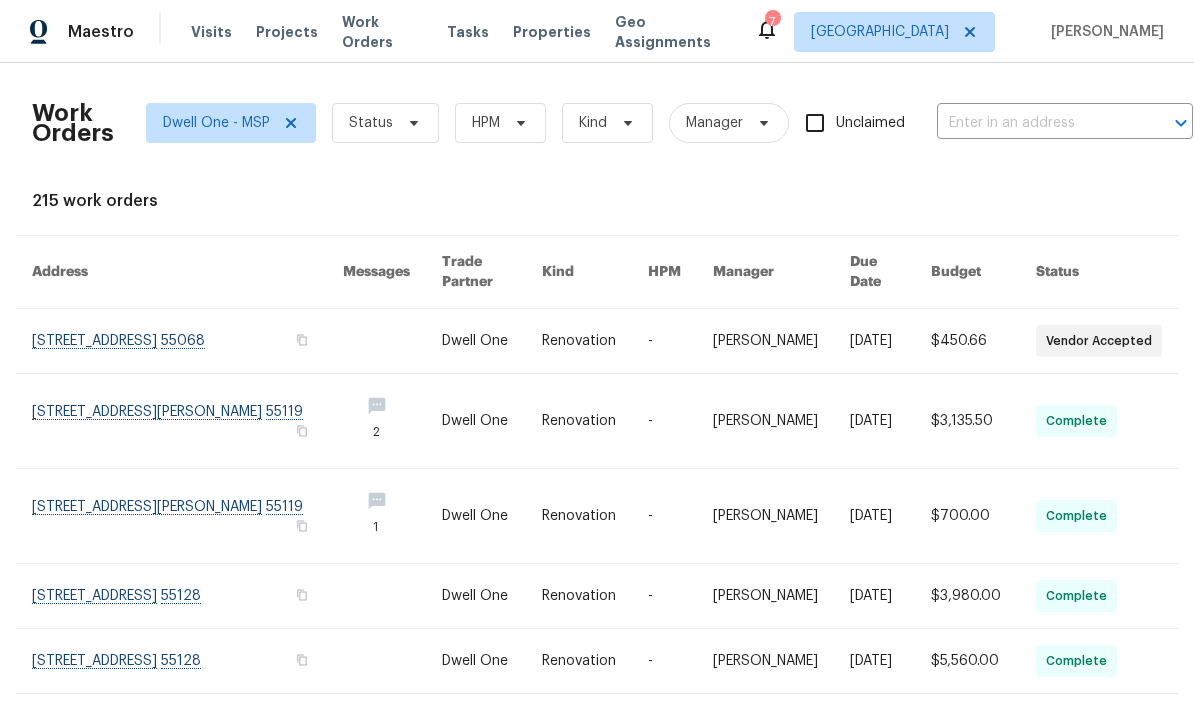click on "Visits" at bounding box center (211, 32) 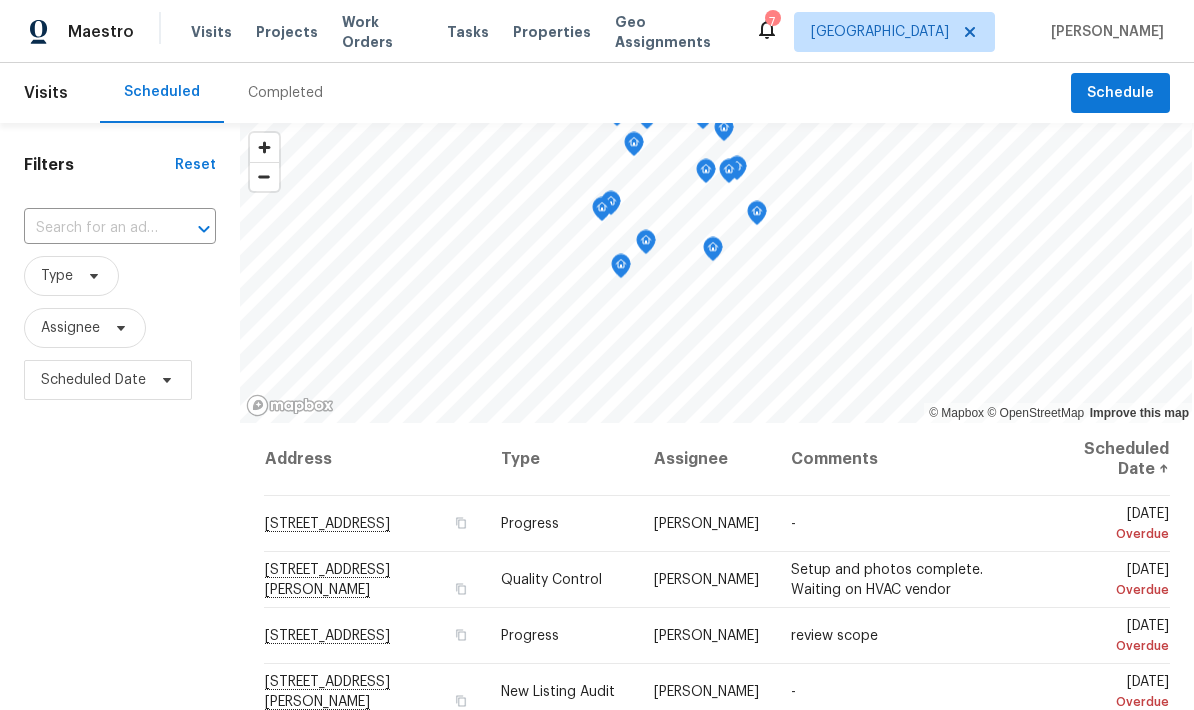 click on "Properties" at bounding box center (552, 32) 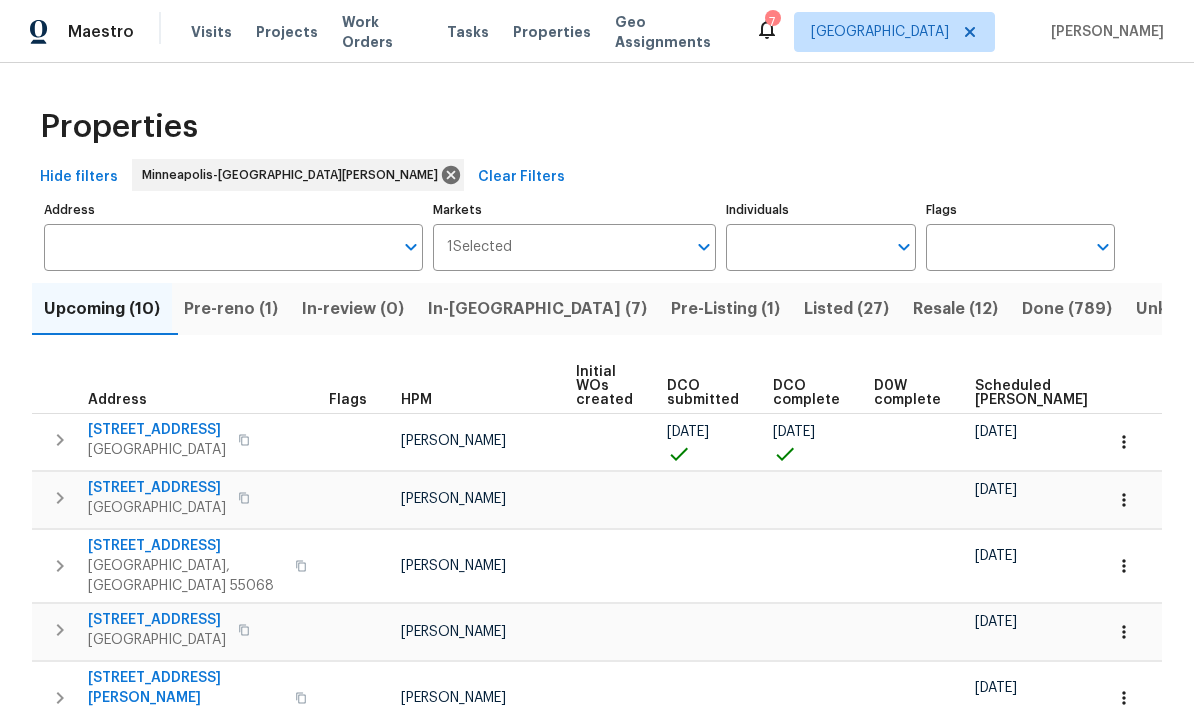 click on "Address" at bounding box center [218, 247] 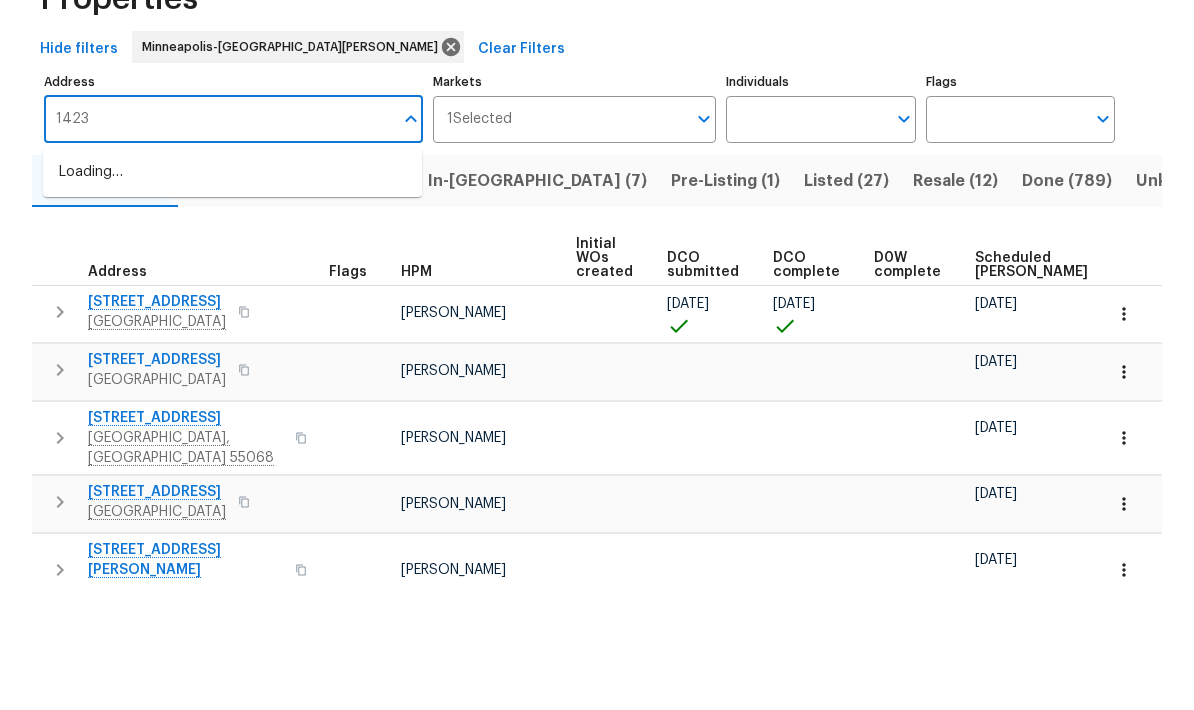 type on "14238" 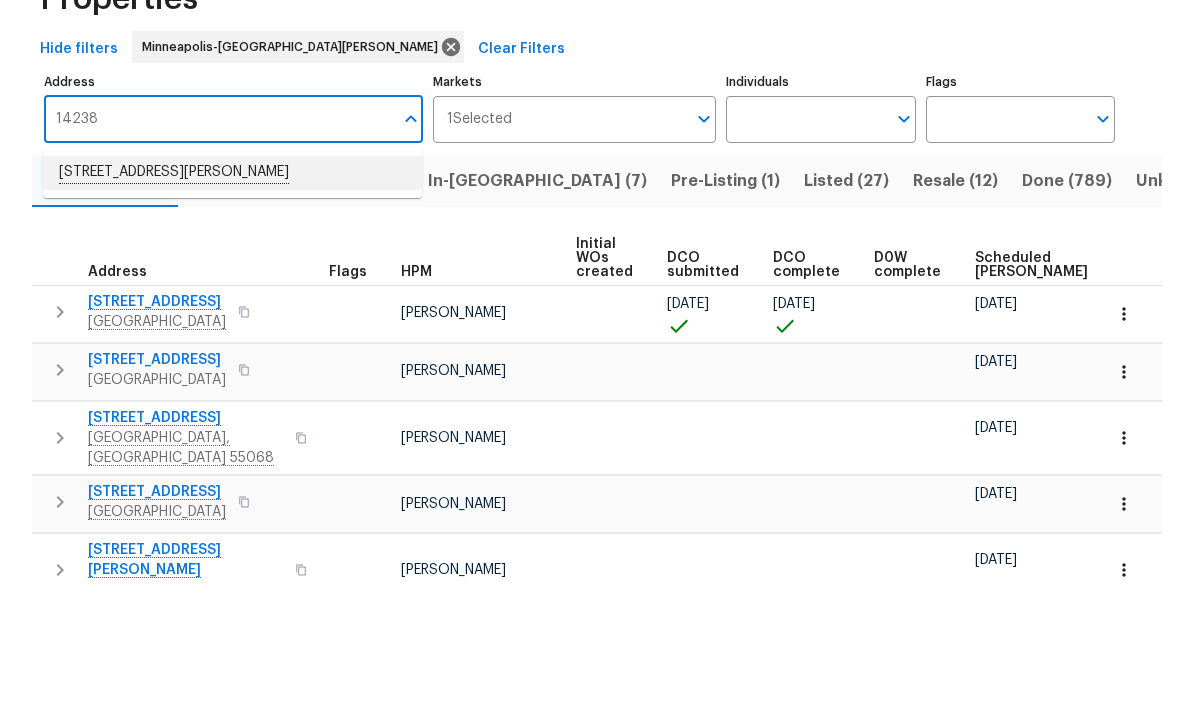 click on "14238 Atwood Cir Rosemount MN 55068" at bounding box center [232, 301] 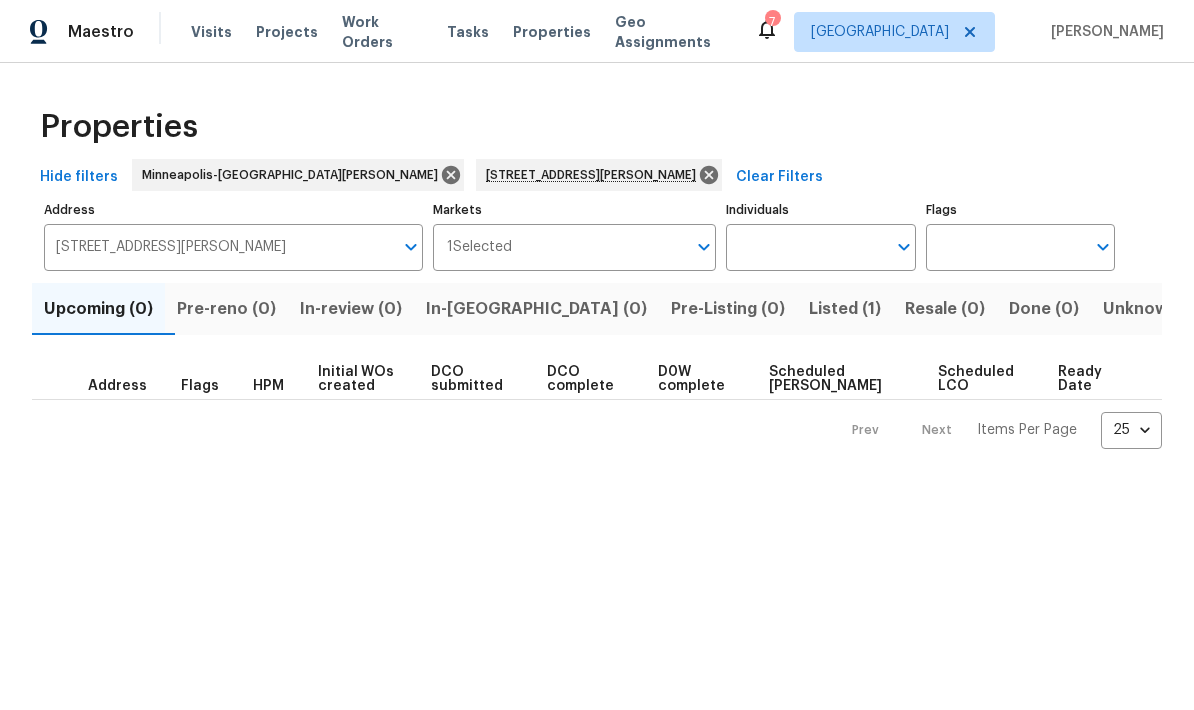 click on "Listed (1)" at bounding box center [845, 309] 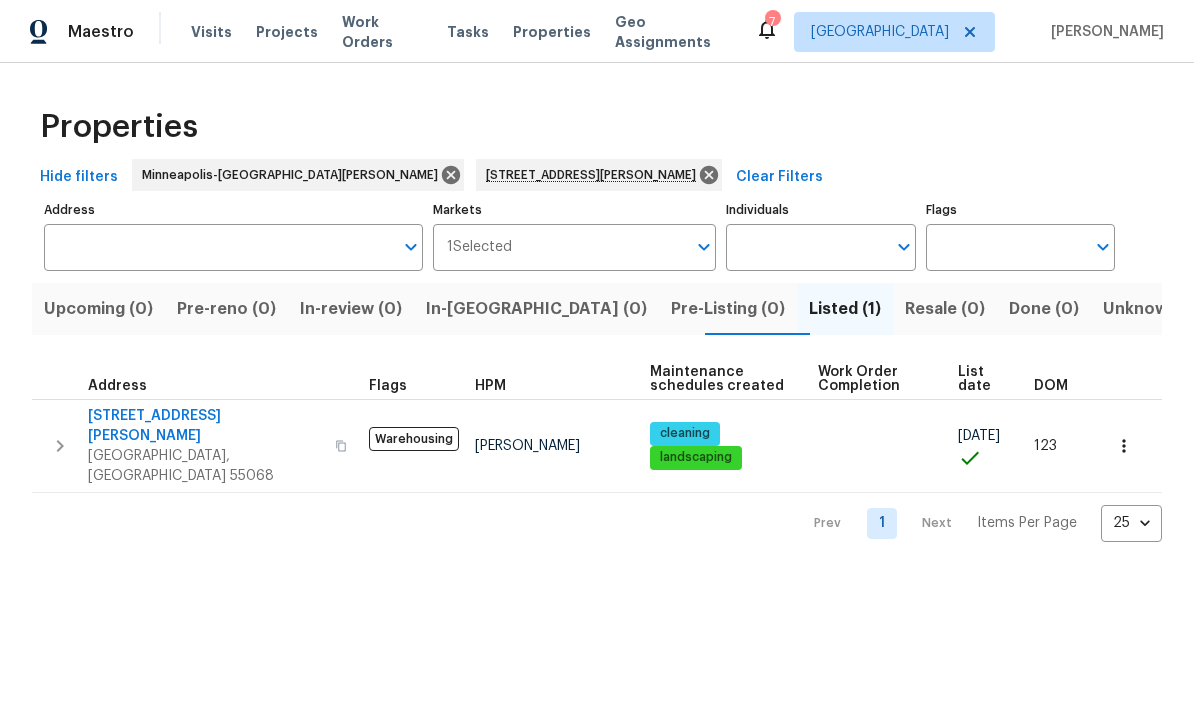 type on "14238 Atwood Cir Rosemount MN 55068" 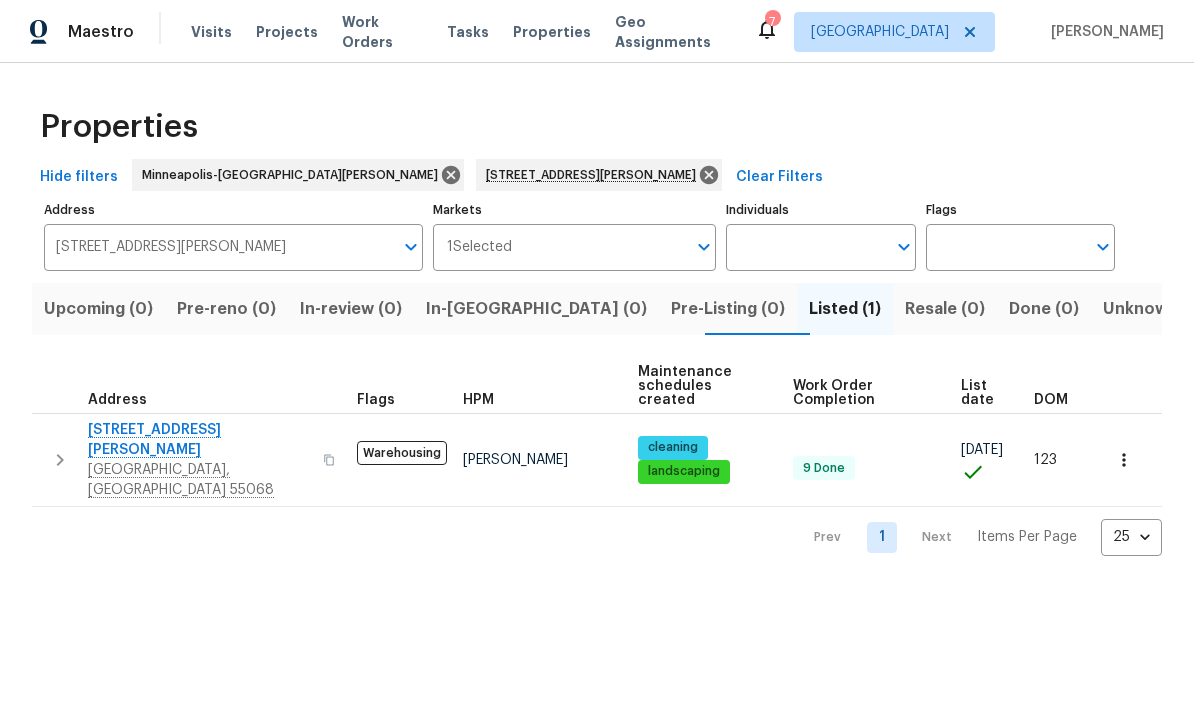 click on "[GEOGRAPHIC_DATA], [GEOGRAPHIC_DATA] 55068" at bounding box center (199, 480) 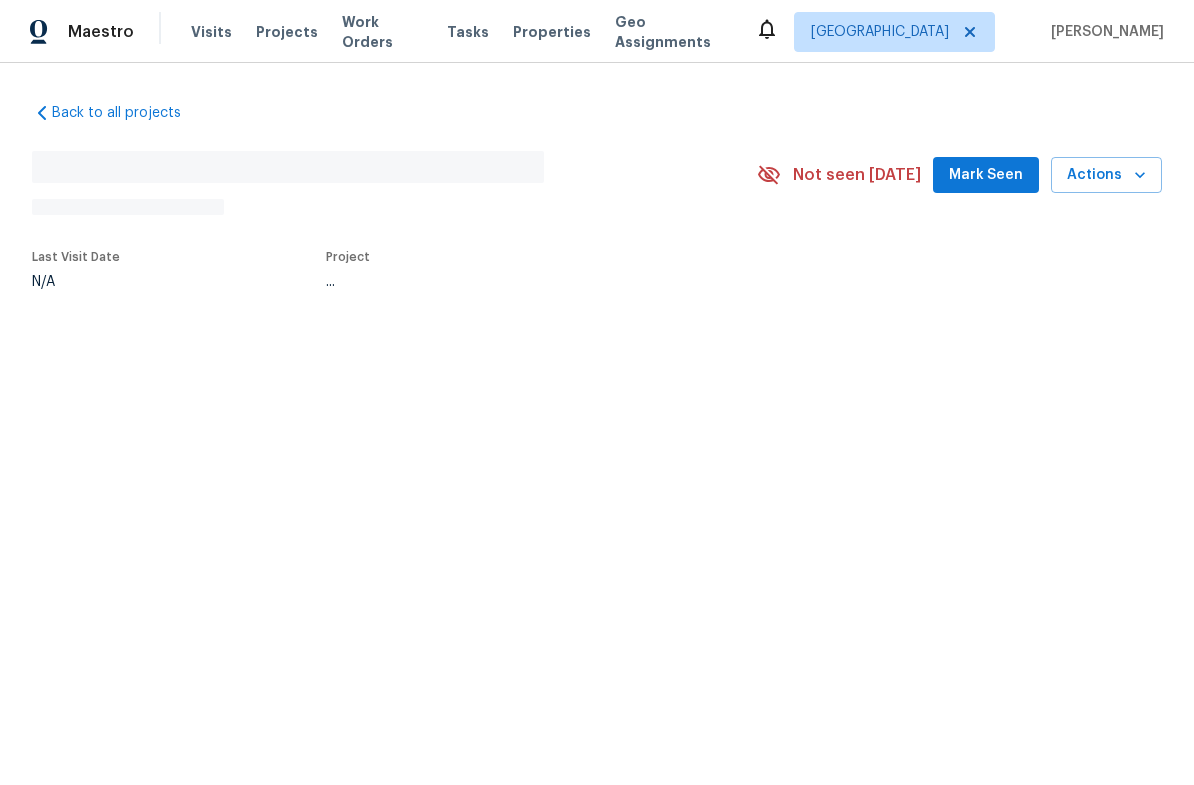 scroll, scrollTop: 0, scrollLeft: 0, axis: both 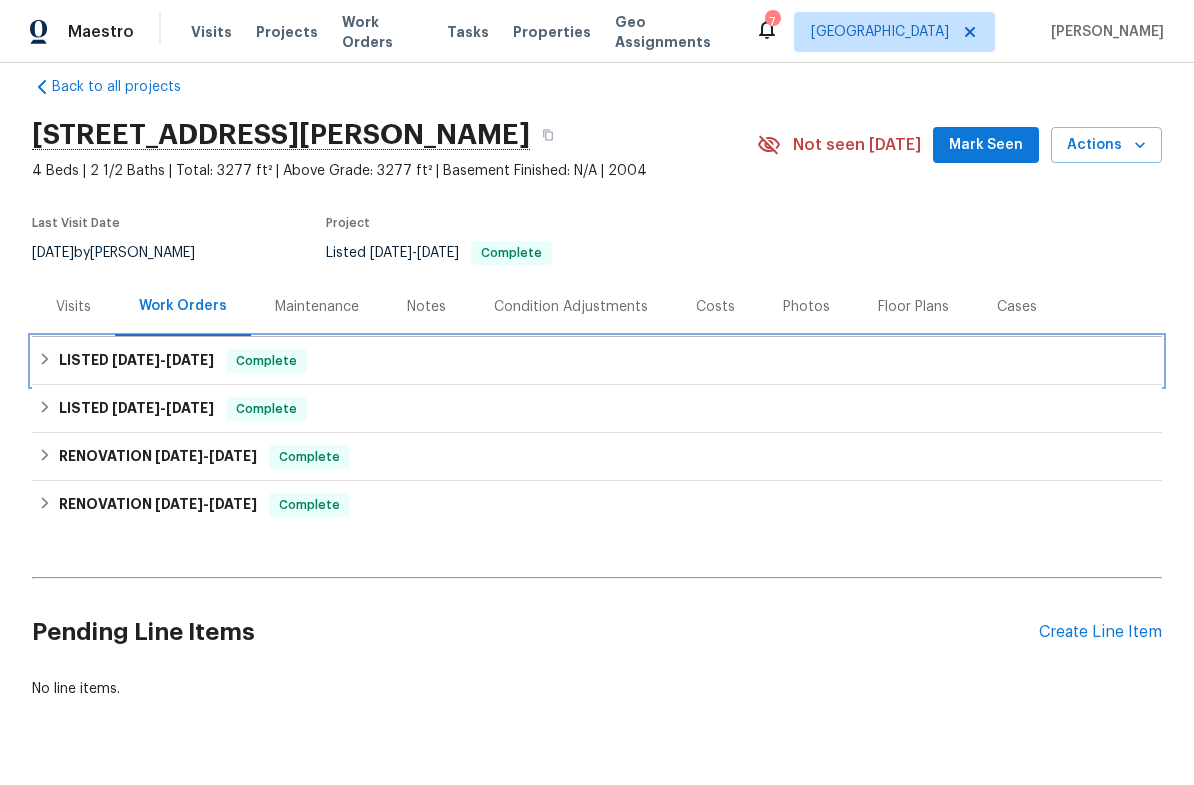 click on "LISTED   [DATE]  -  [DATE]" at bounding box center [136, 361] 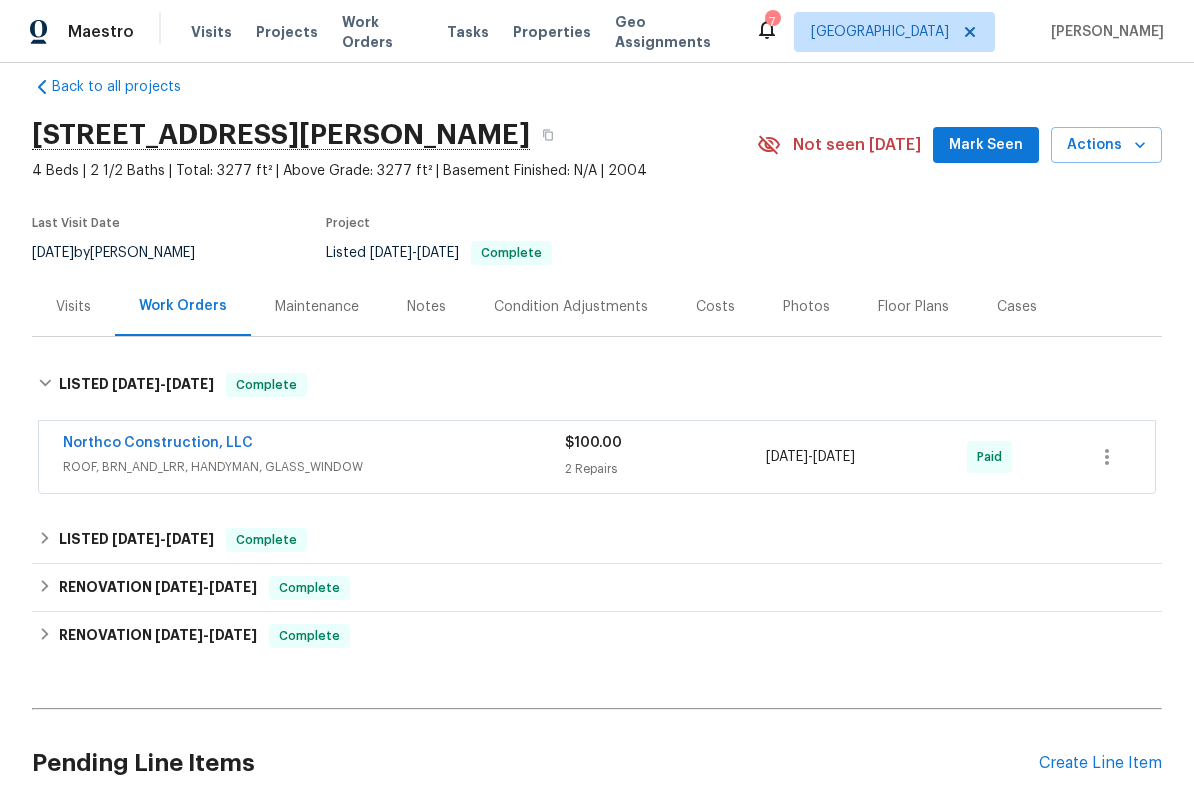 click on "ROOF, BRN_AND_LRR, HANDYMAN, GLASS_WINDOW" at bounding box center (314, 467) 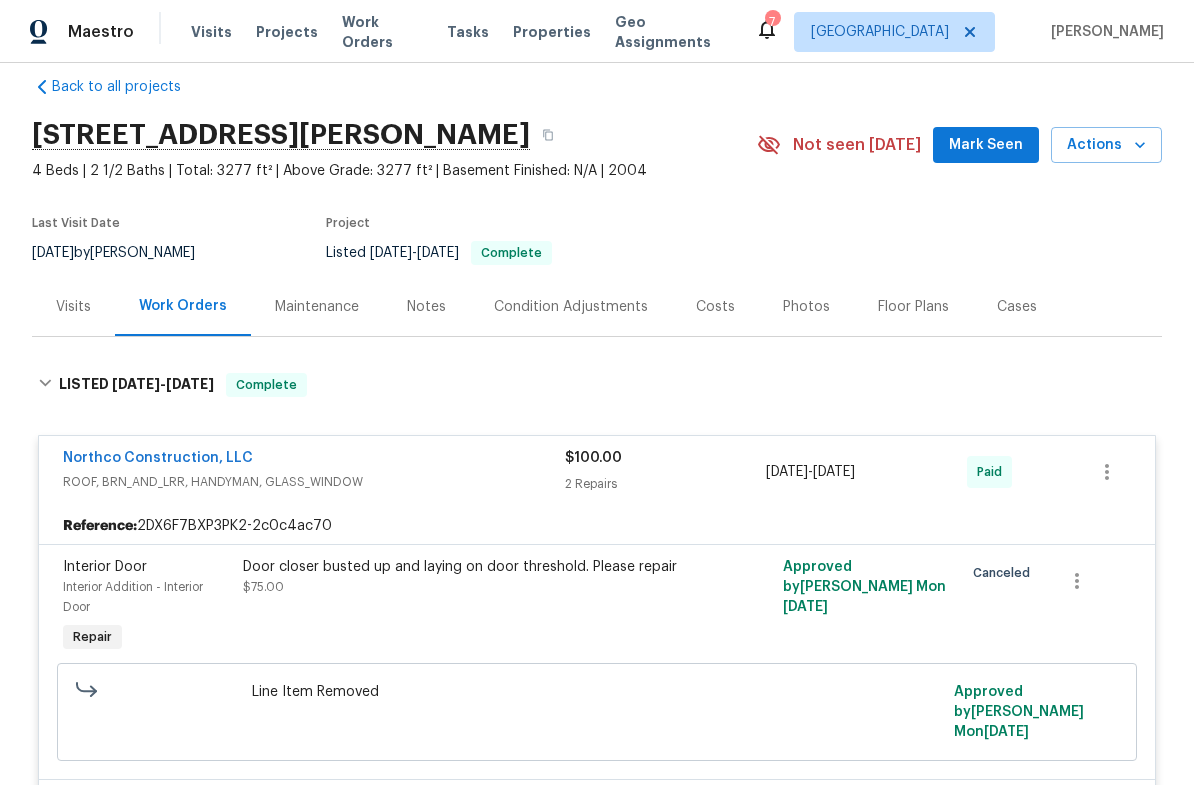 click on "Northco Construction, LLC" at bounding box center (158, 458) 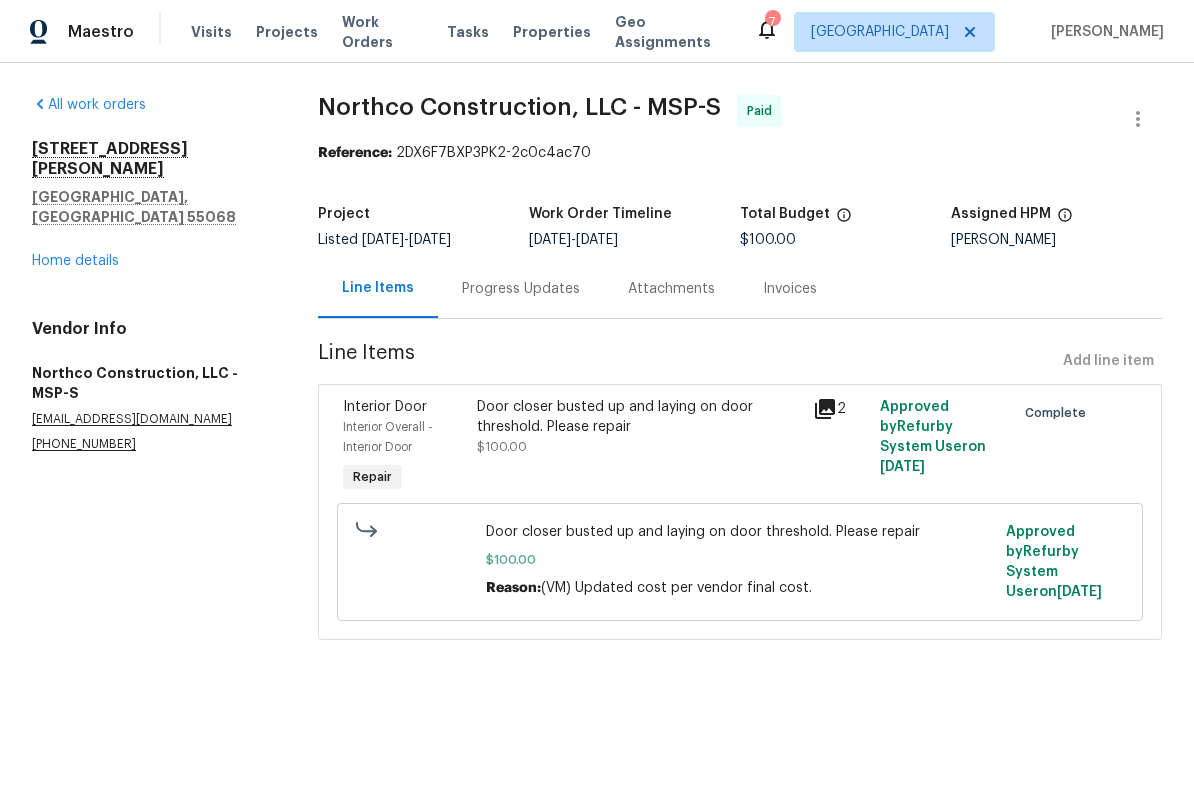 click on "Home details" at bounding box center (75, 261) 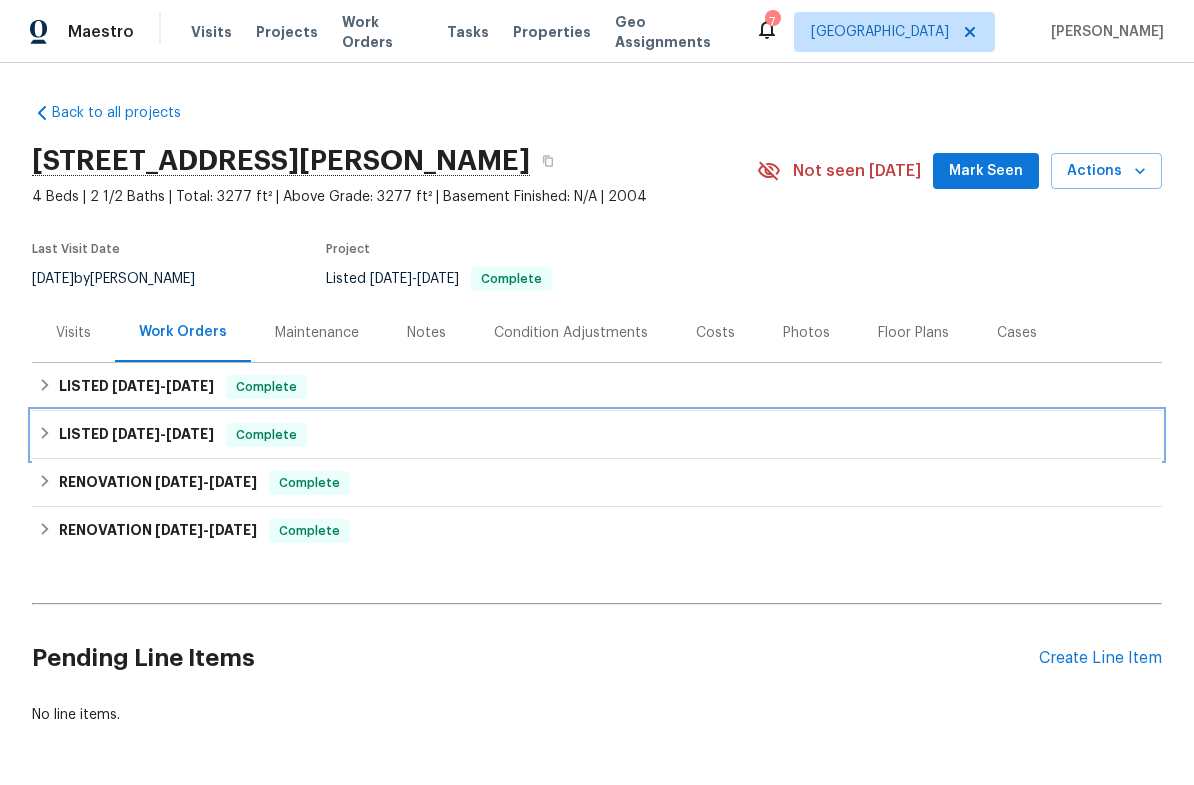 click on "LISTED   [DATE]  -  [DATE]" at bounding box center (136, 435) 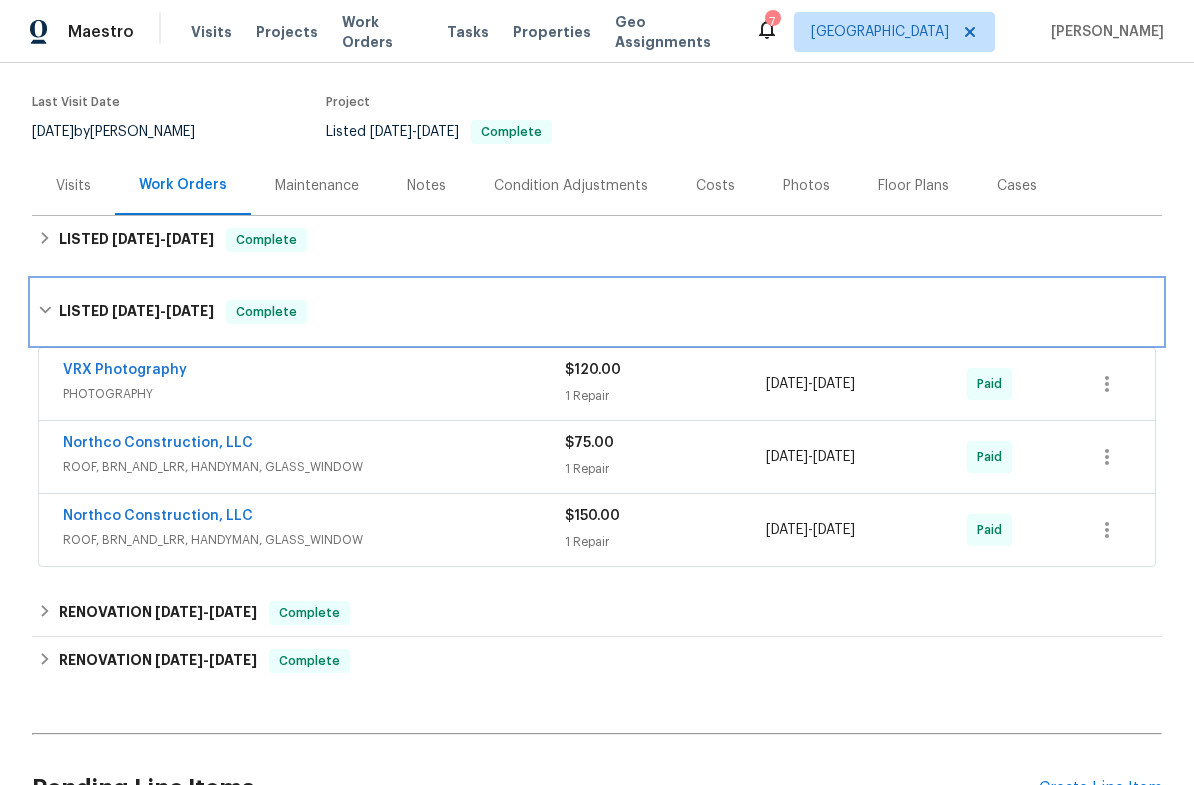 scroll, scrollTop: 150, scrollLeft: 0, axis: vertical 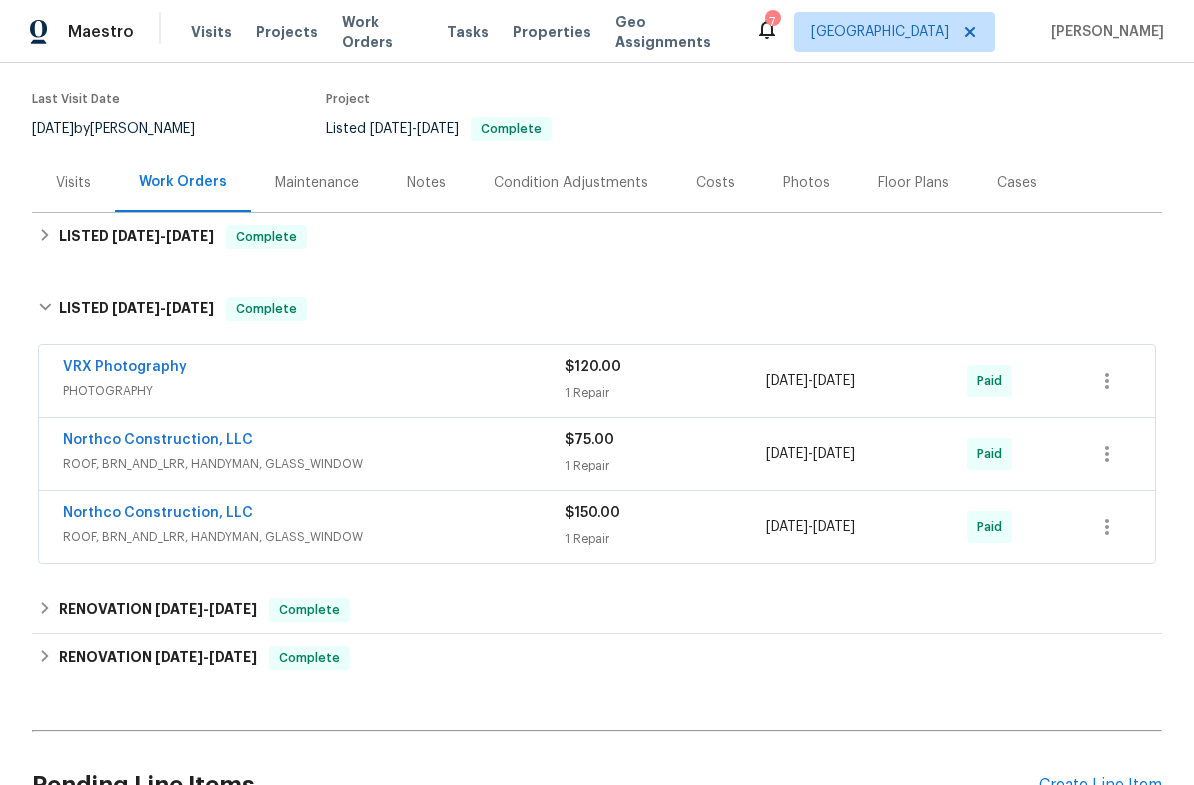 click on "Northco Construction, LLC" at bounding box center [158, 513] 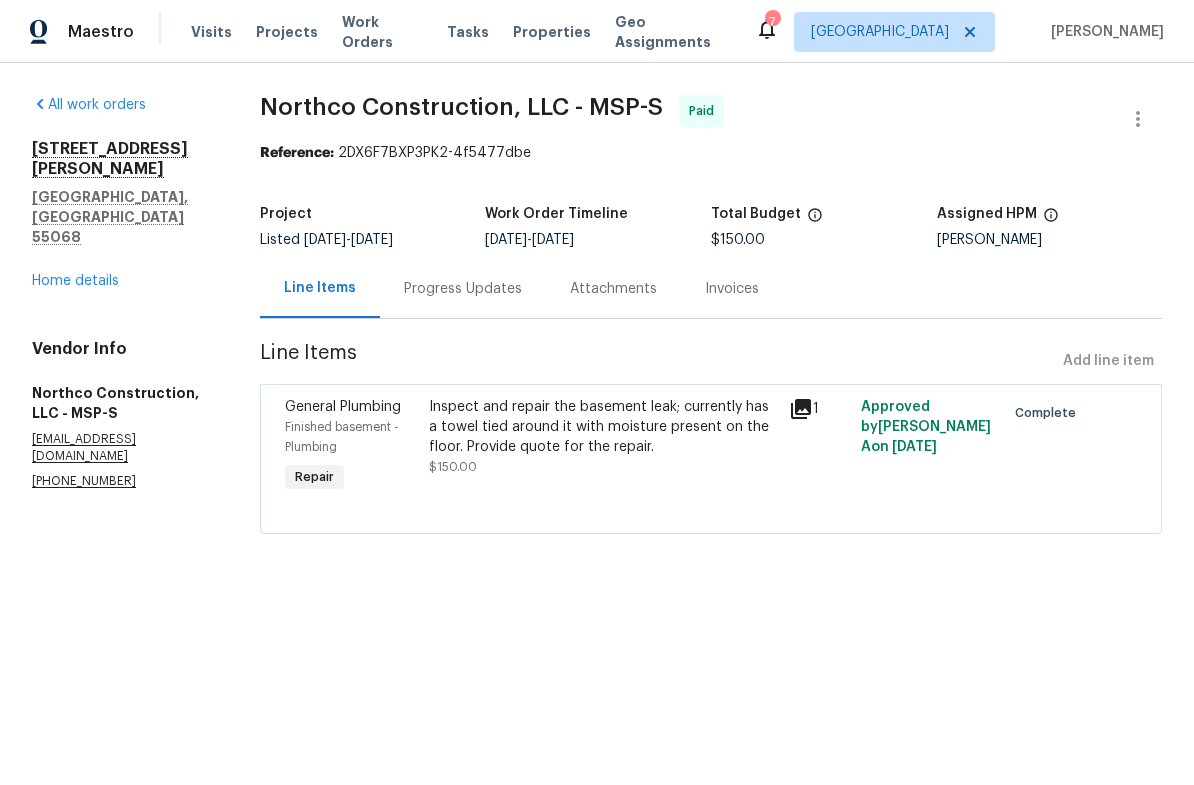click on "Home details" at bounding box center [75, 281] 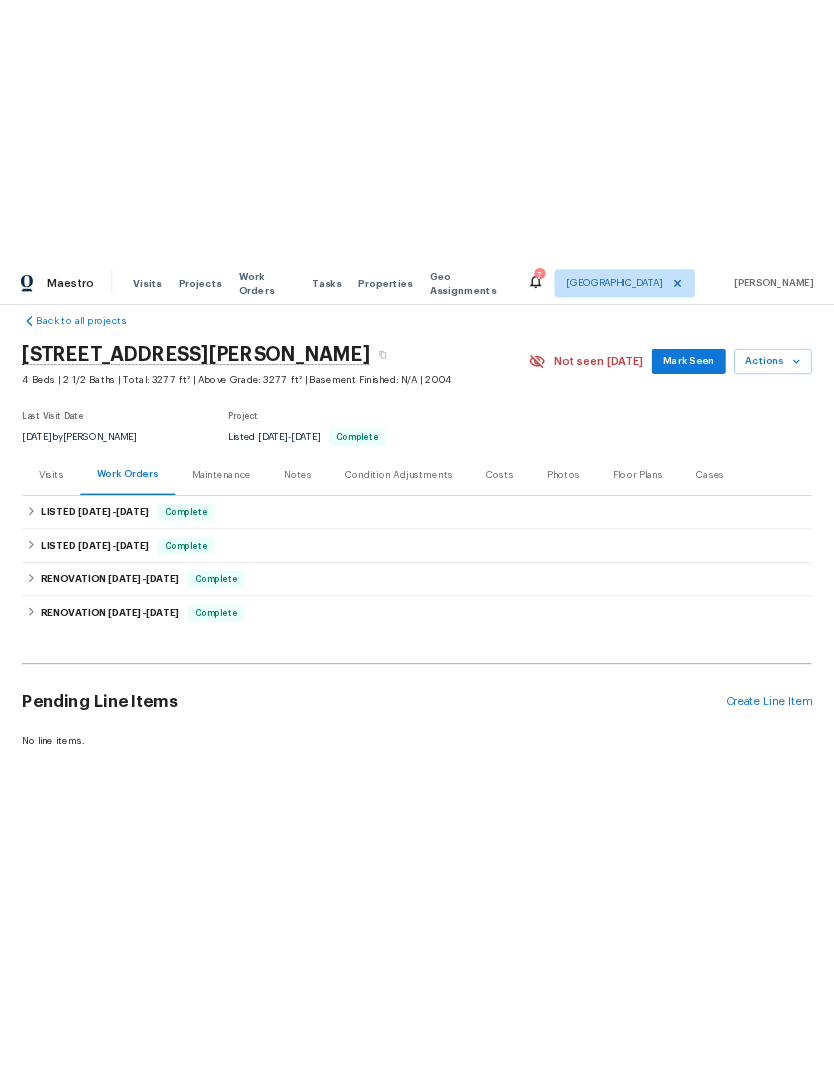 scroll, scrollTop: 26, scrollLeft: 0, axis: vertical 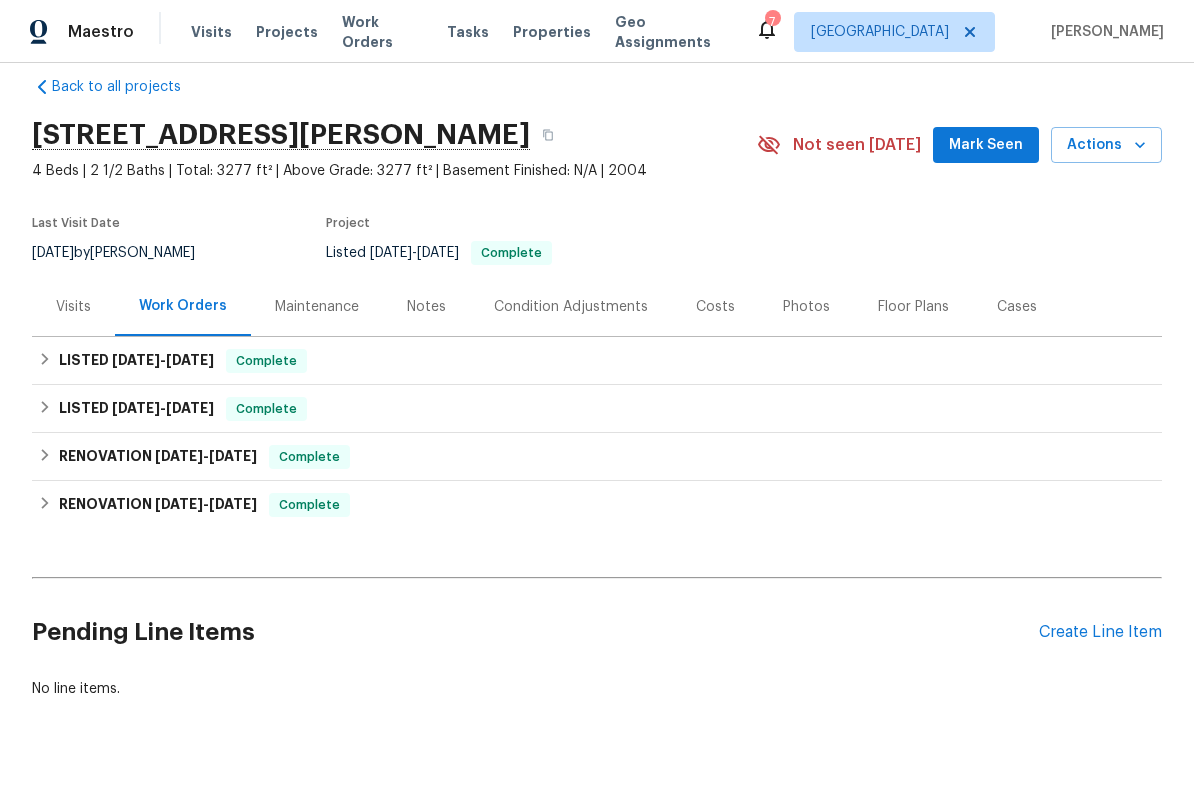 click on "Create Line Item" at bounding box center [1100, 632] 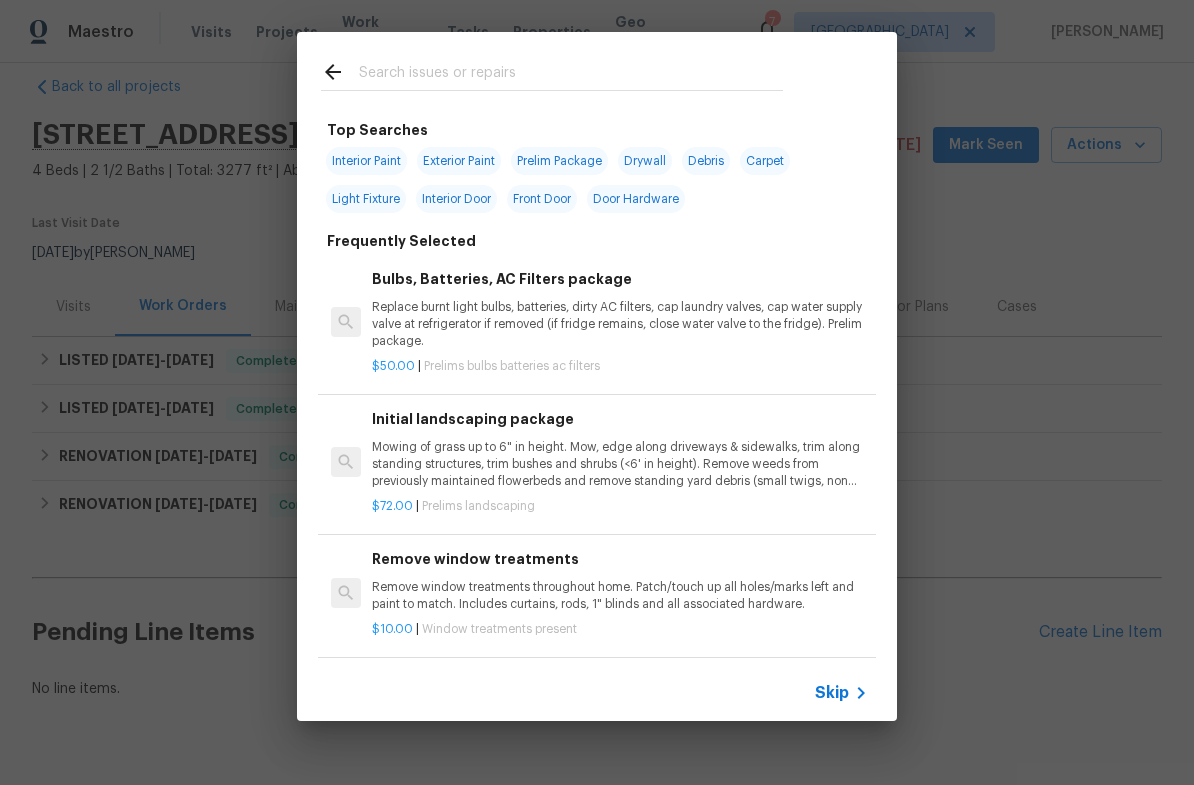 click on "Exterior Paint" at bounding box center [459, 161] 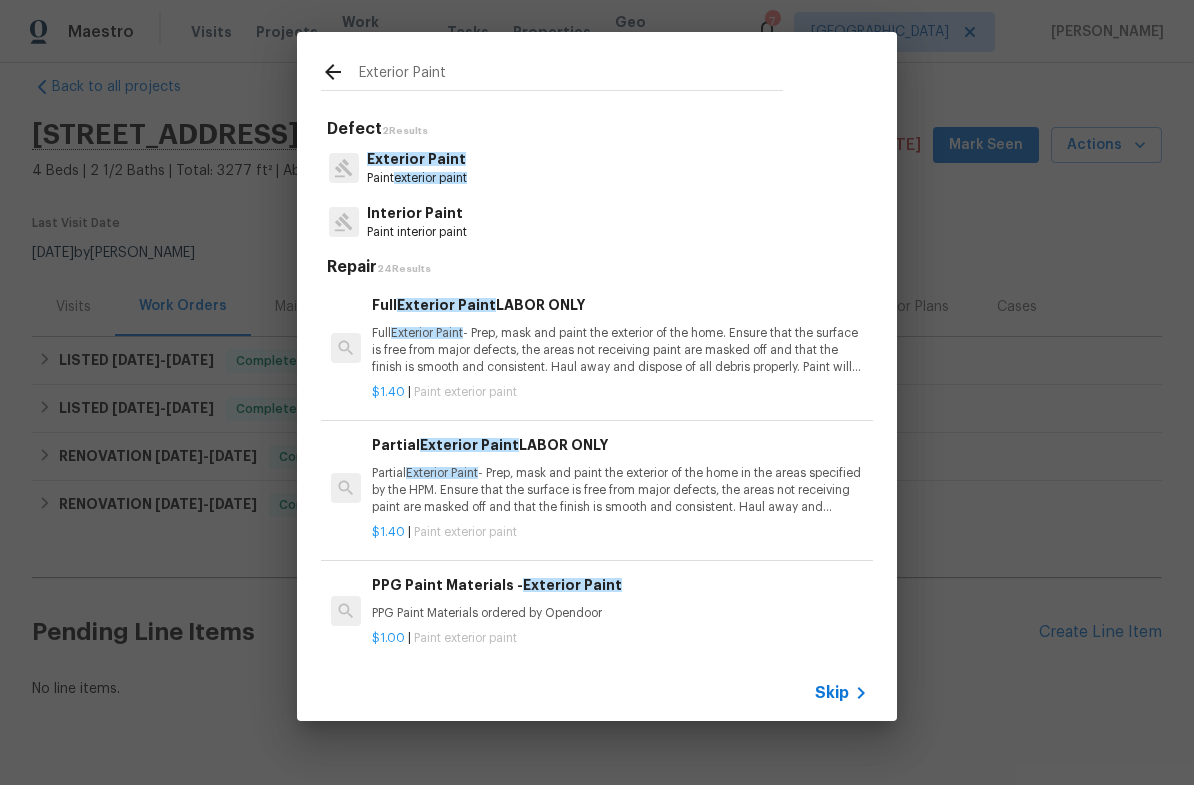 click on "Exterior Paint" at bounding box center (416, 159) 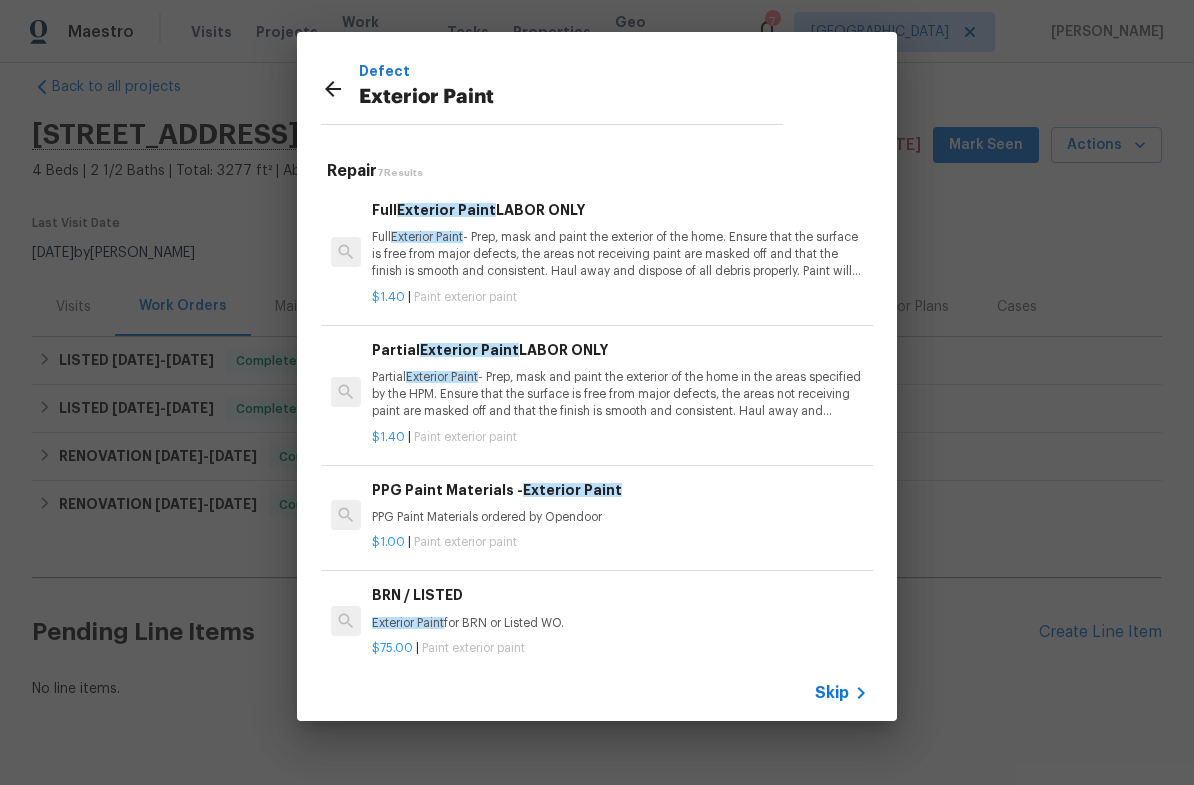 click on "PPG Paint Materials ordered by Opendoor" at bounding box center [620, 517] 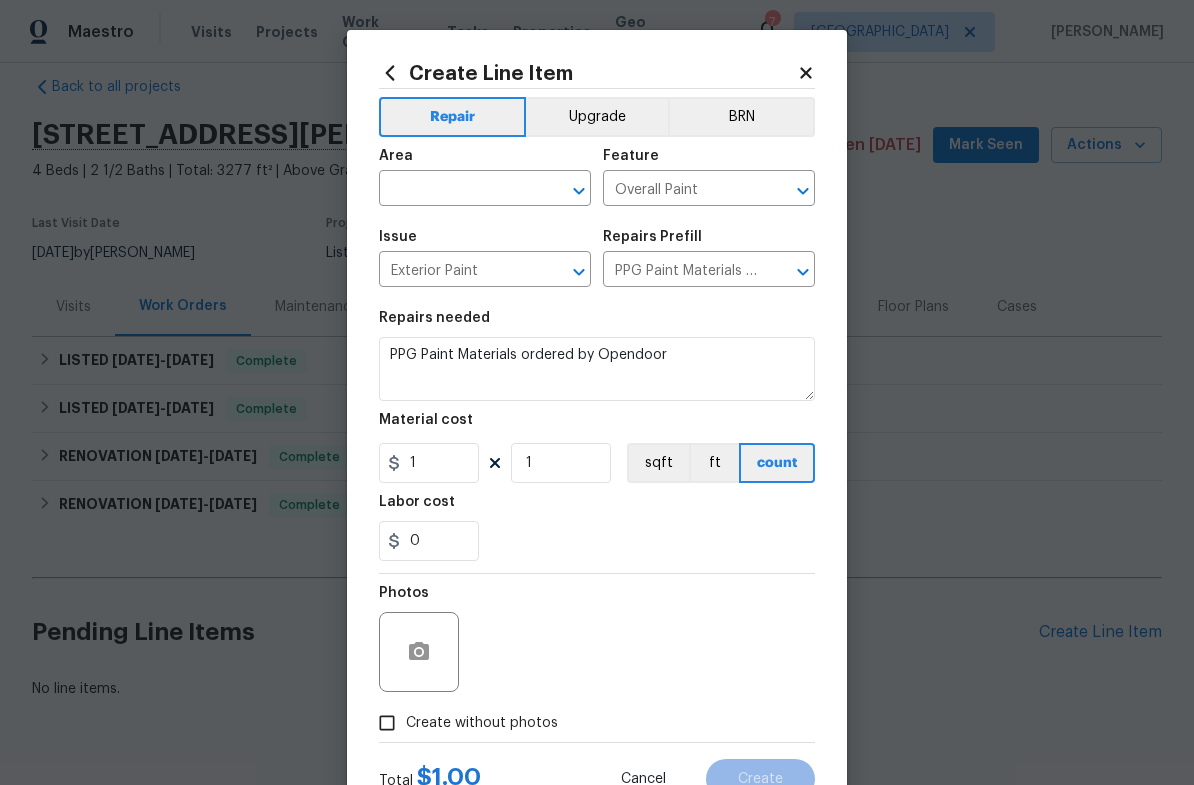 click at bounding box center [457, 190] 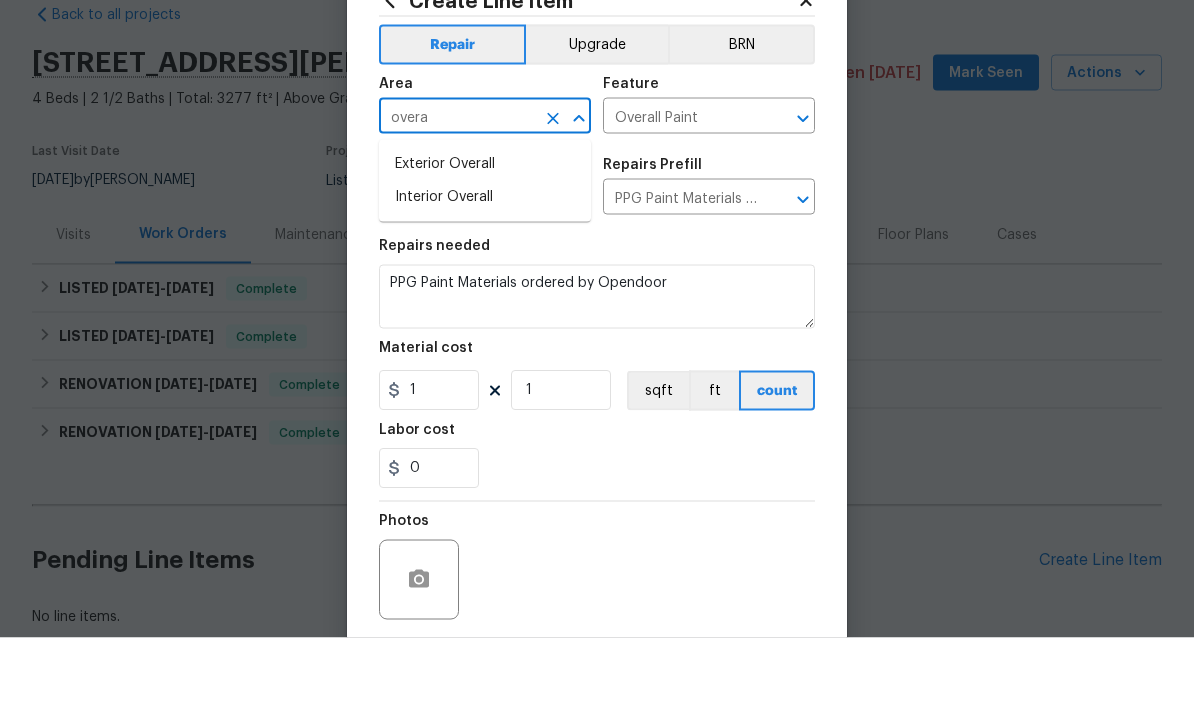 click on "Exterior Overall" at bounding box center [485, 236] 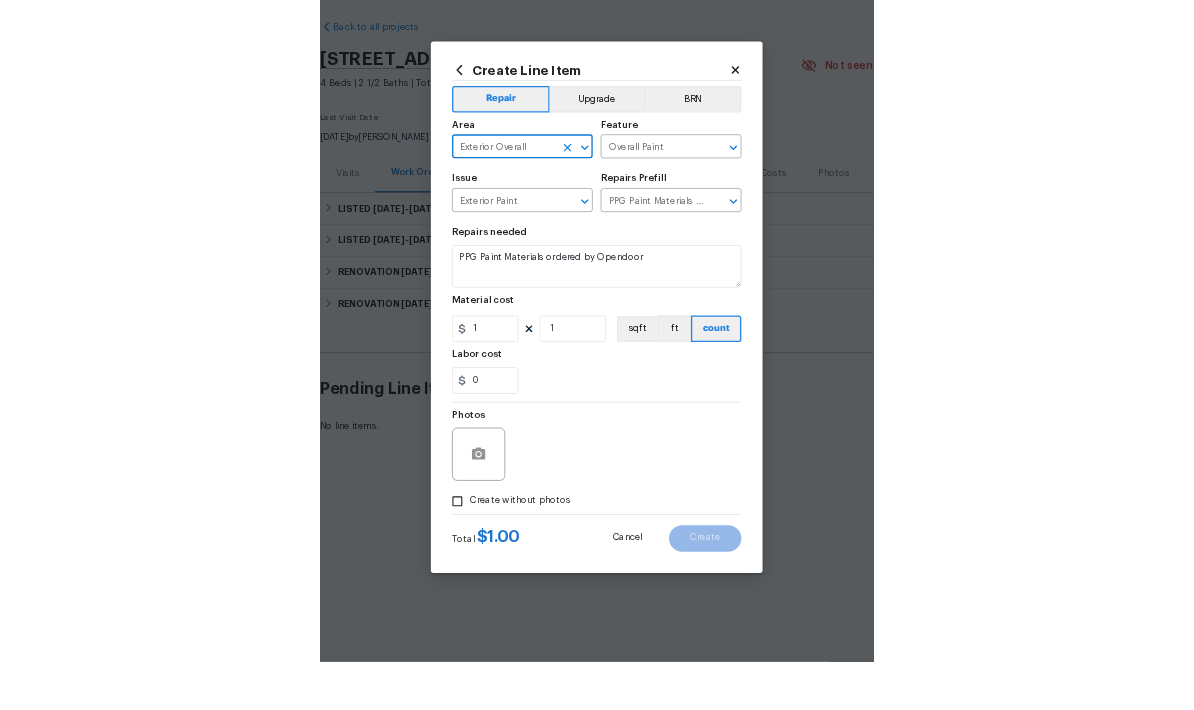 scroll, scrollTop: 0, scrollLeft: 0, axis: both 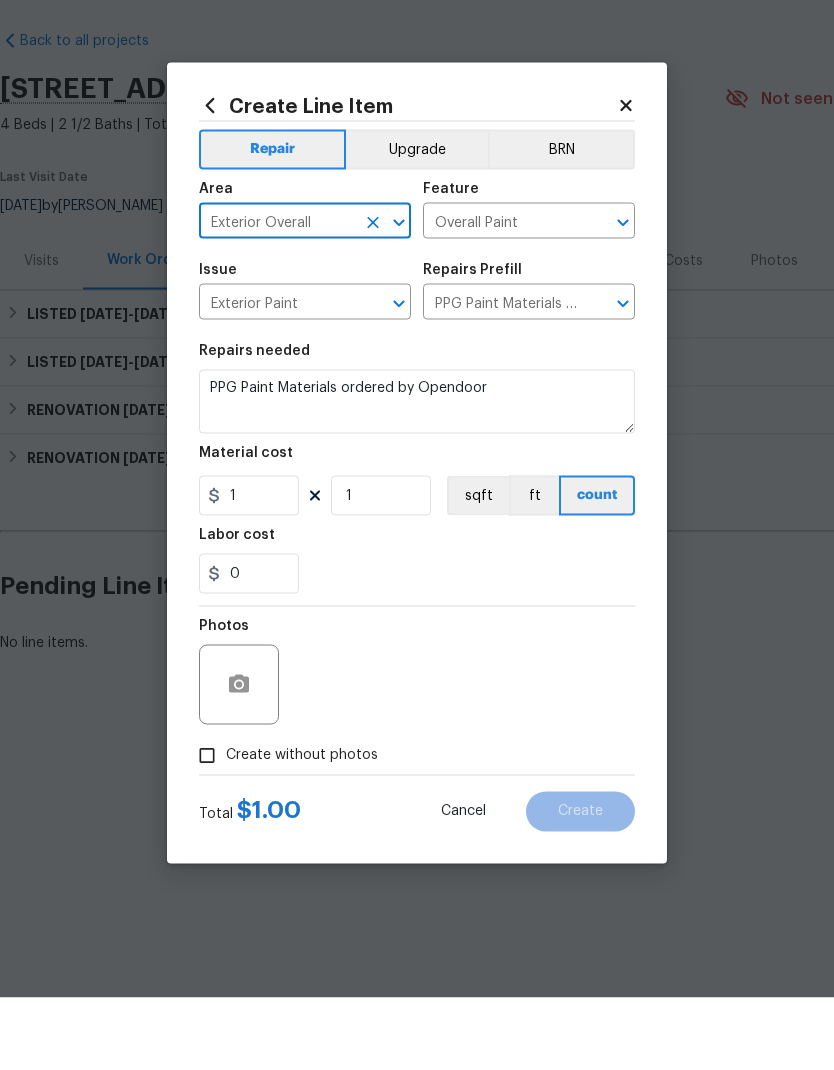 click on "PPG Paint Materials ordered by Opendoor" at bounding box center [417, 474] 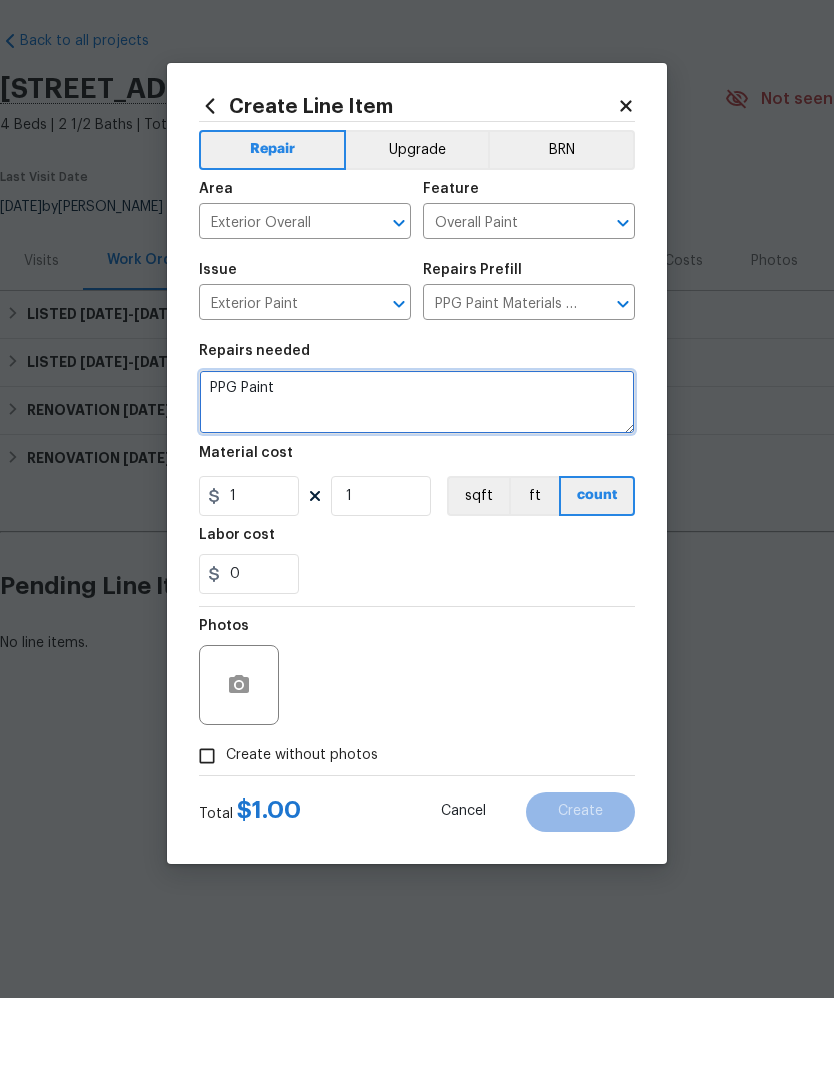 type on "PPG" 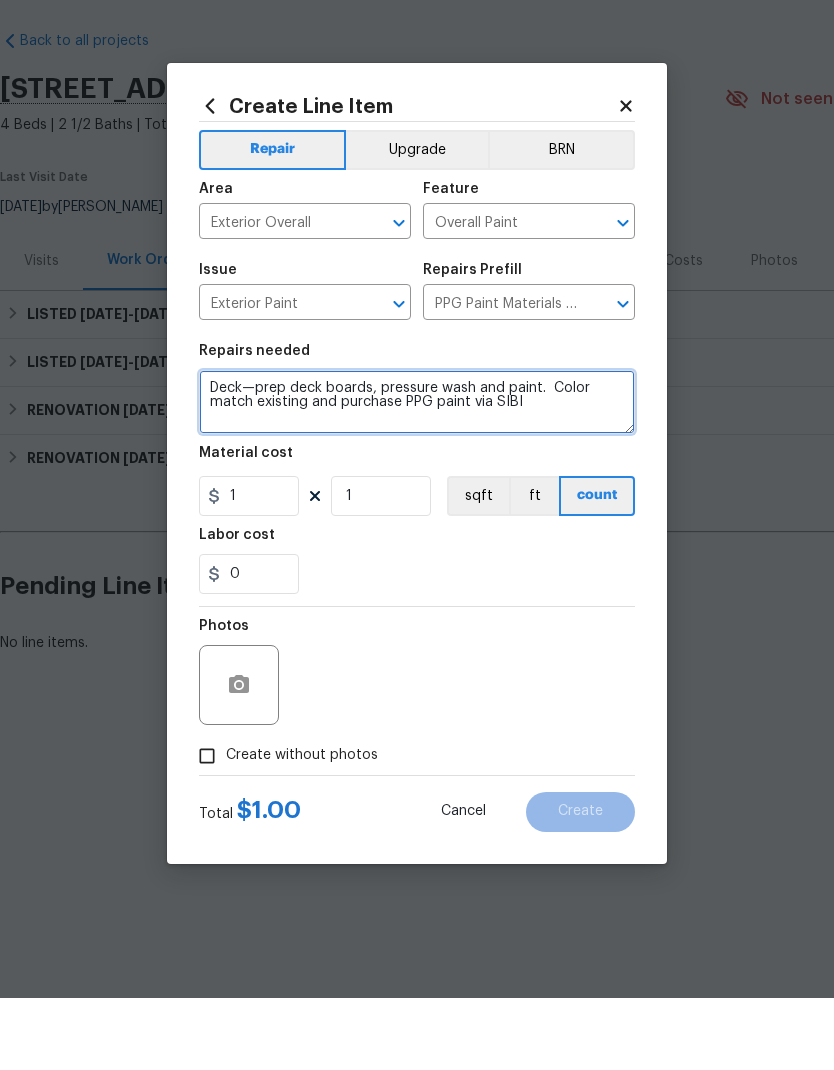 type on "Deck—prep deck boards, pressure wash and paint.  Color match existing and purchase PPG paint via SIBI" 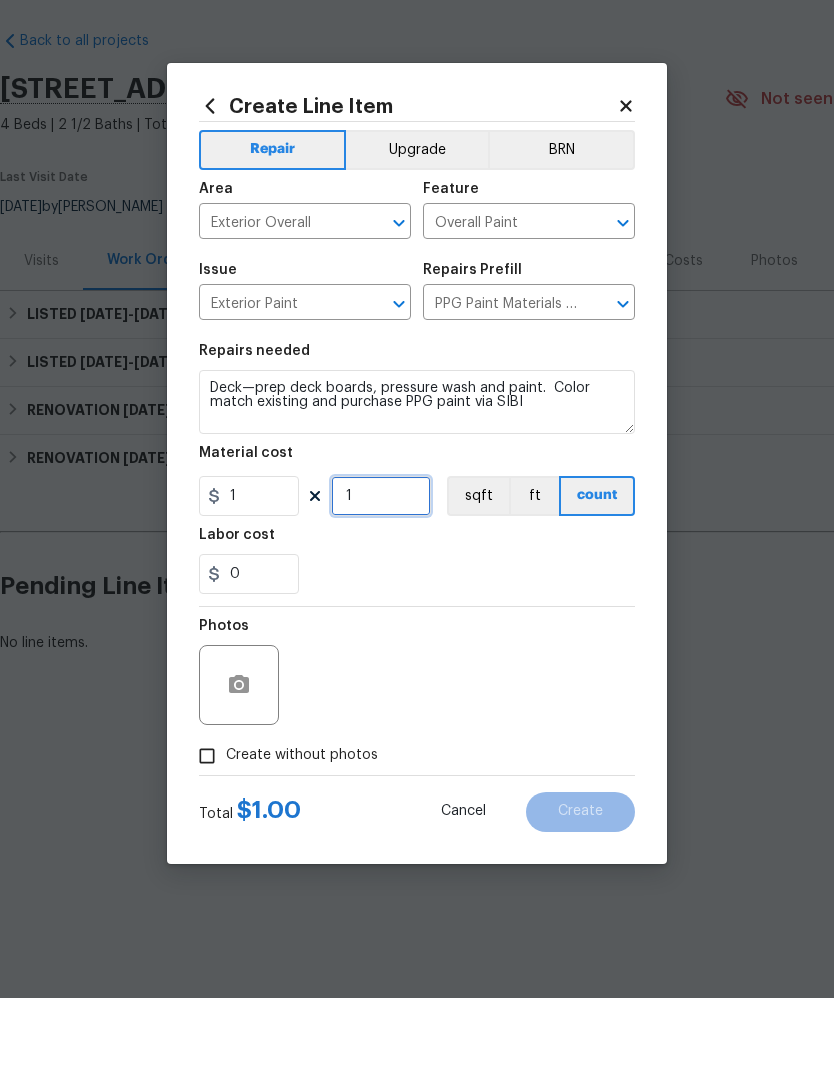 click on "1" at bounding box center [381, 568] 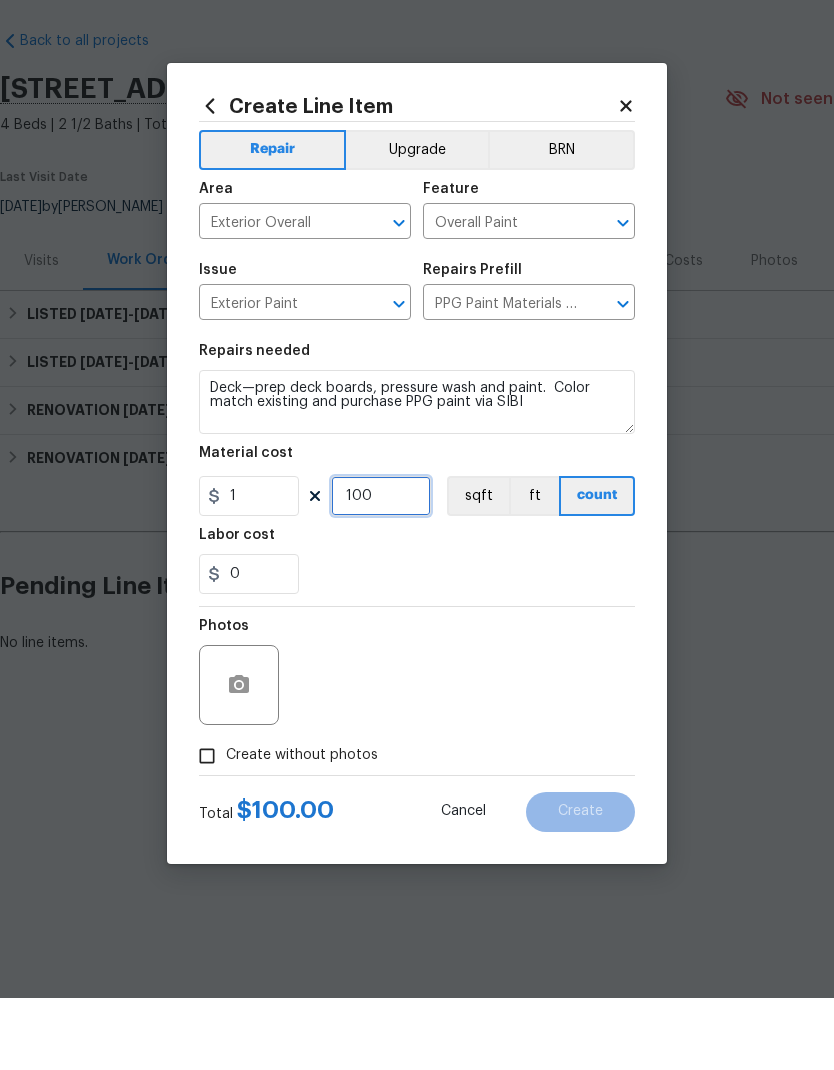 type on "100" 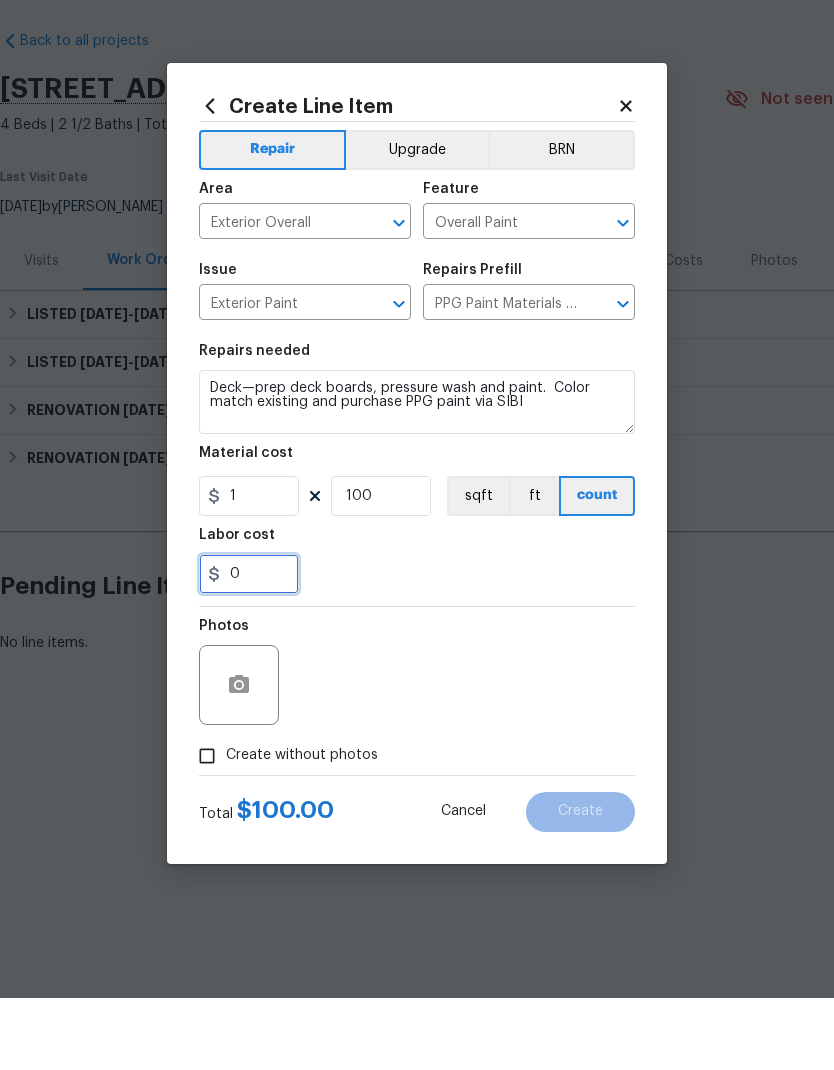click on "0" at bounding box center [249, 646] 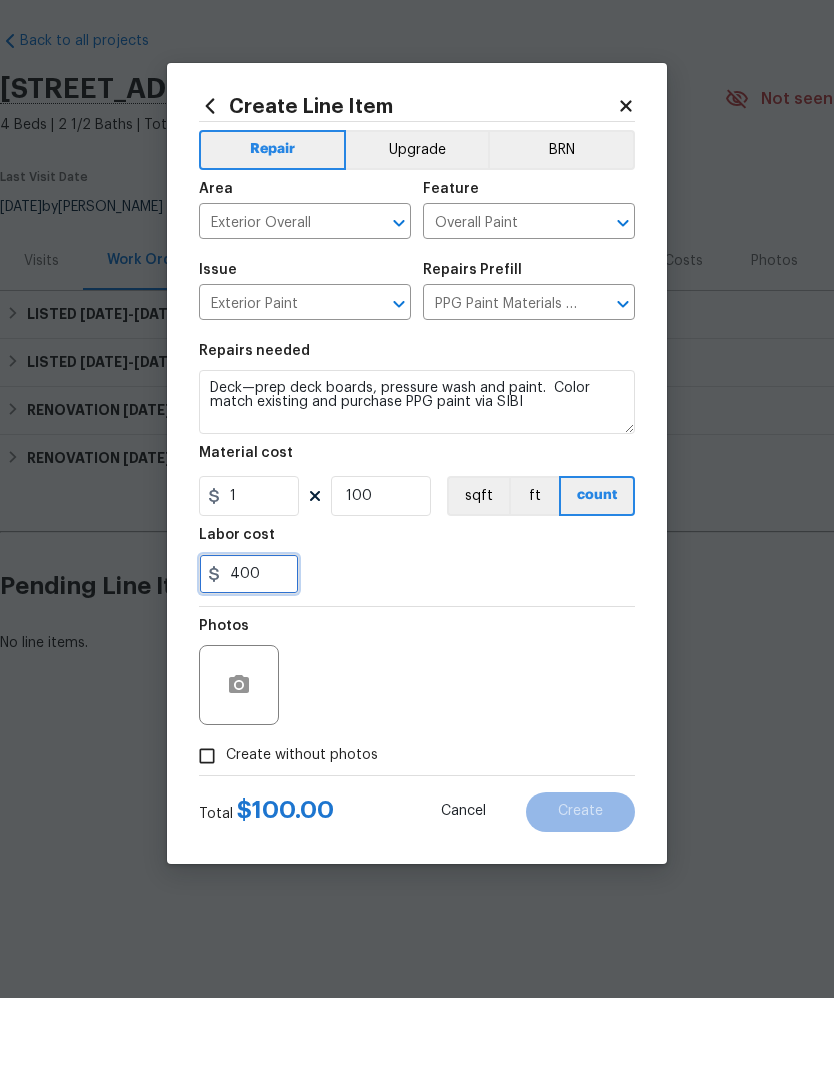 type on "400" 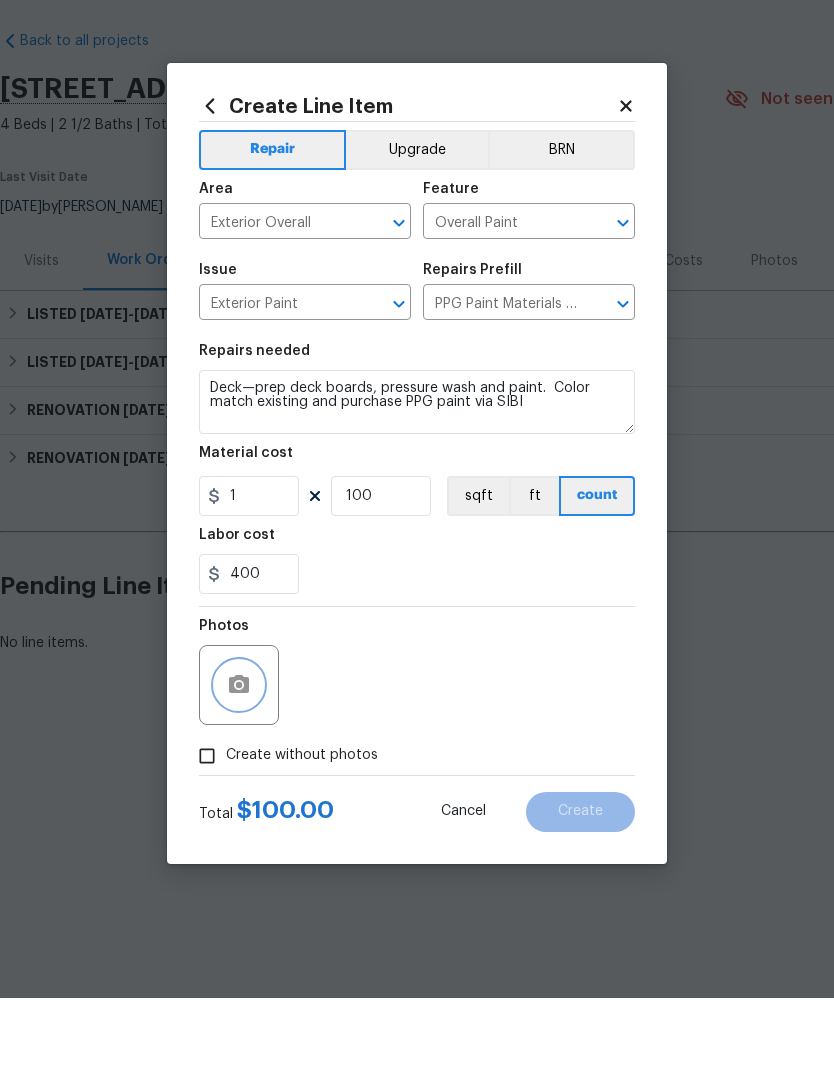 click 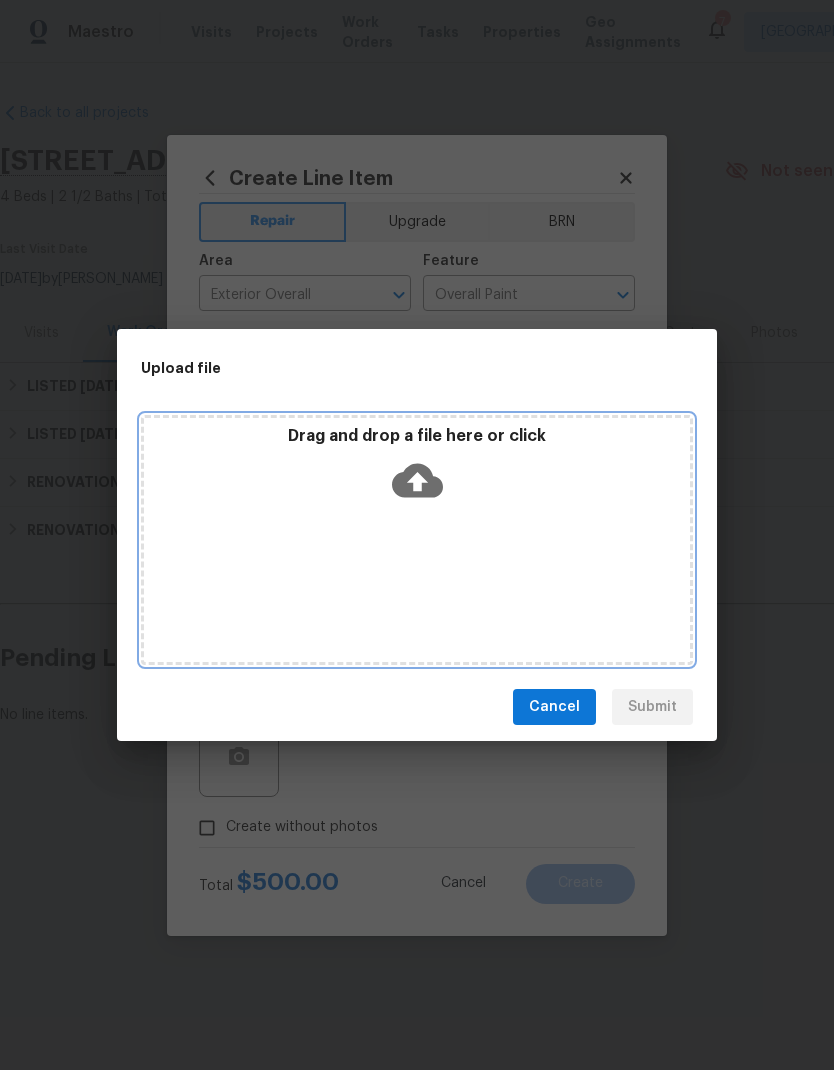 click on "Drag and drop a file here or click" at bounding box center [417, 540] 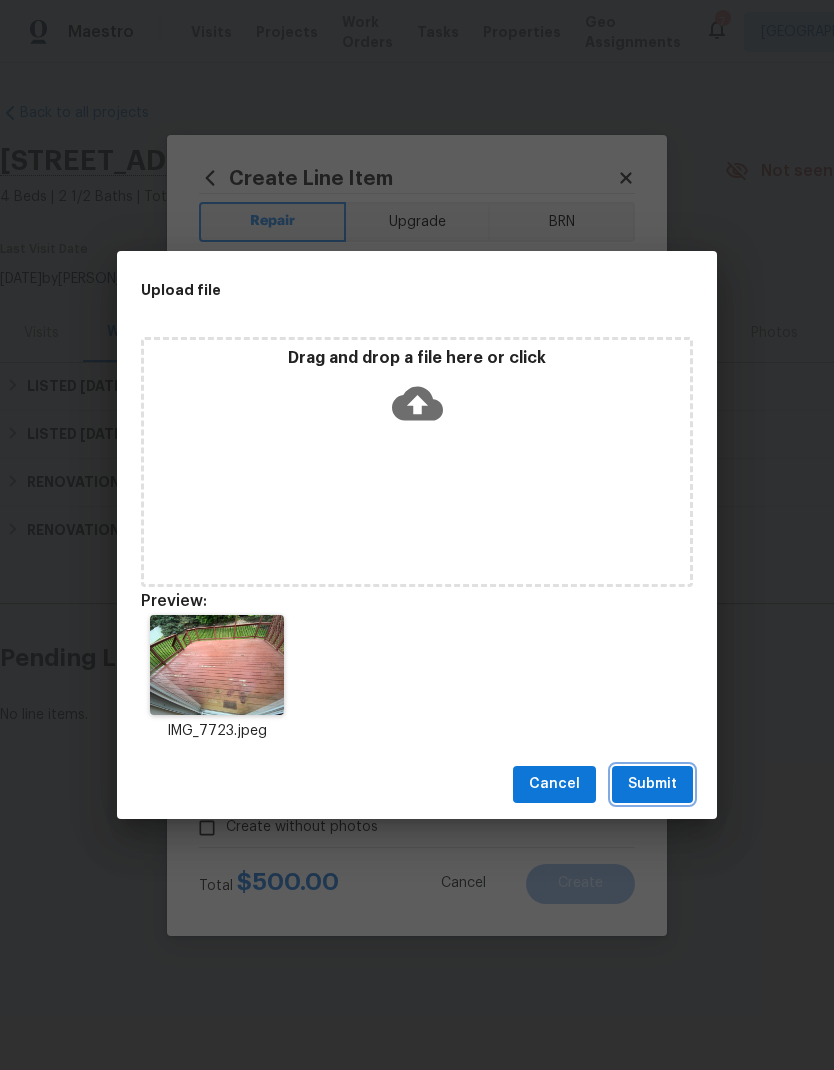 click on "Submit" at bounding box center [652, 784] 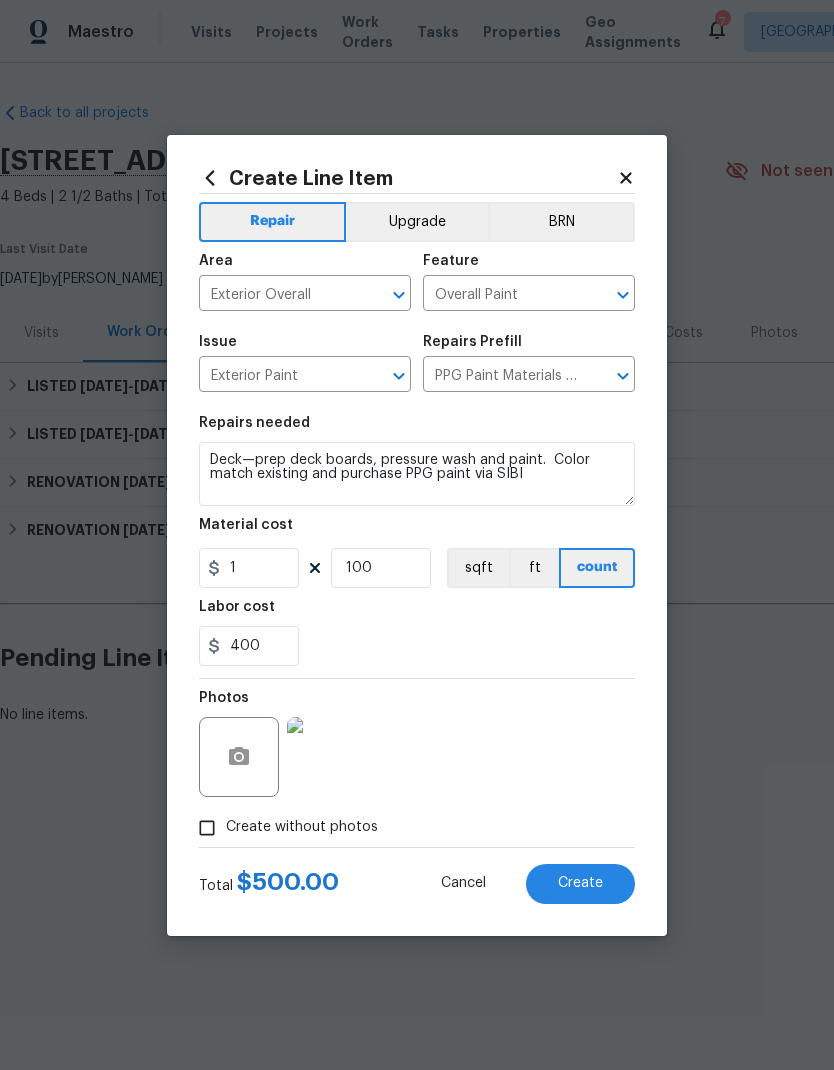 click on "Create" at bounding box center (580, 883) 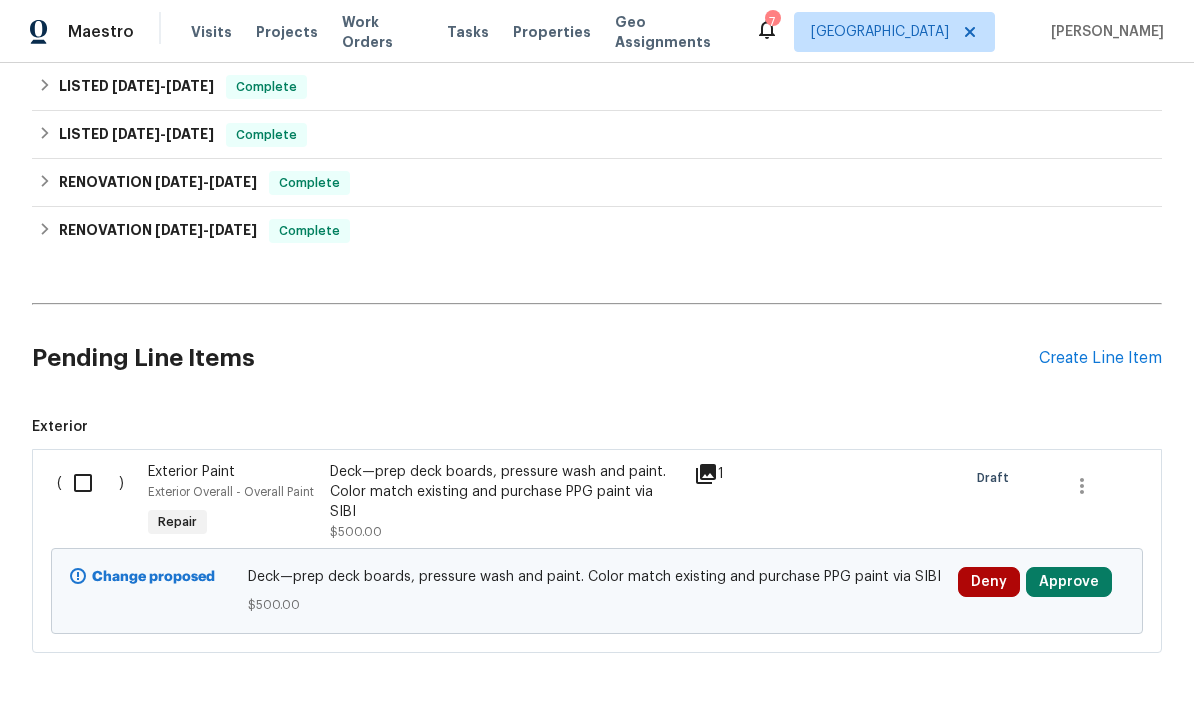 scroll, scrollTop: 299, scrollLeft: 0, axis: vertical 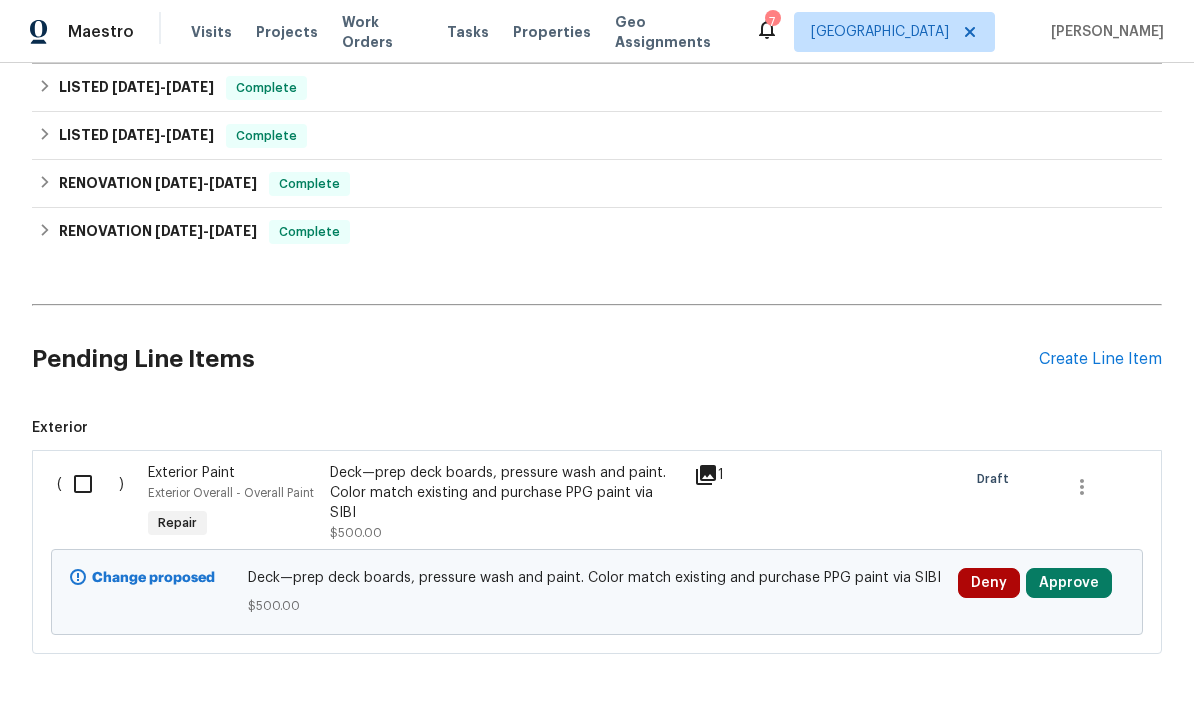 click at bounding box center [90, 484] 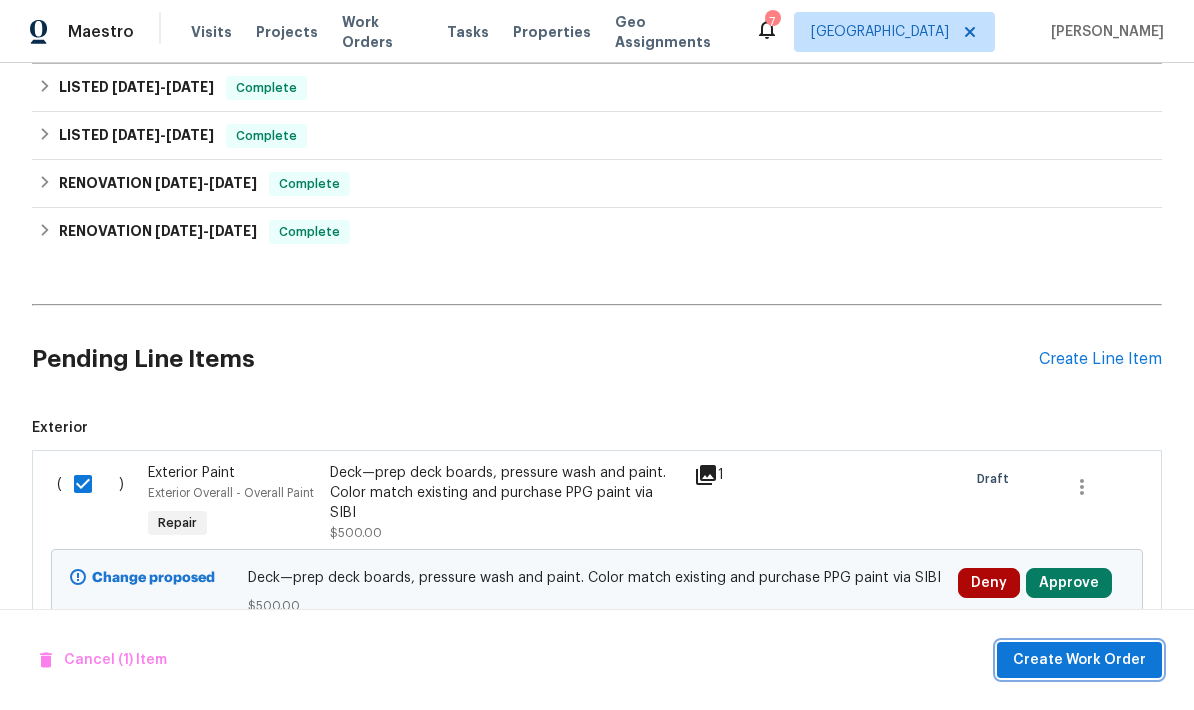 click on "Create Work Order" at bounding box center (1079, 660) 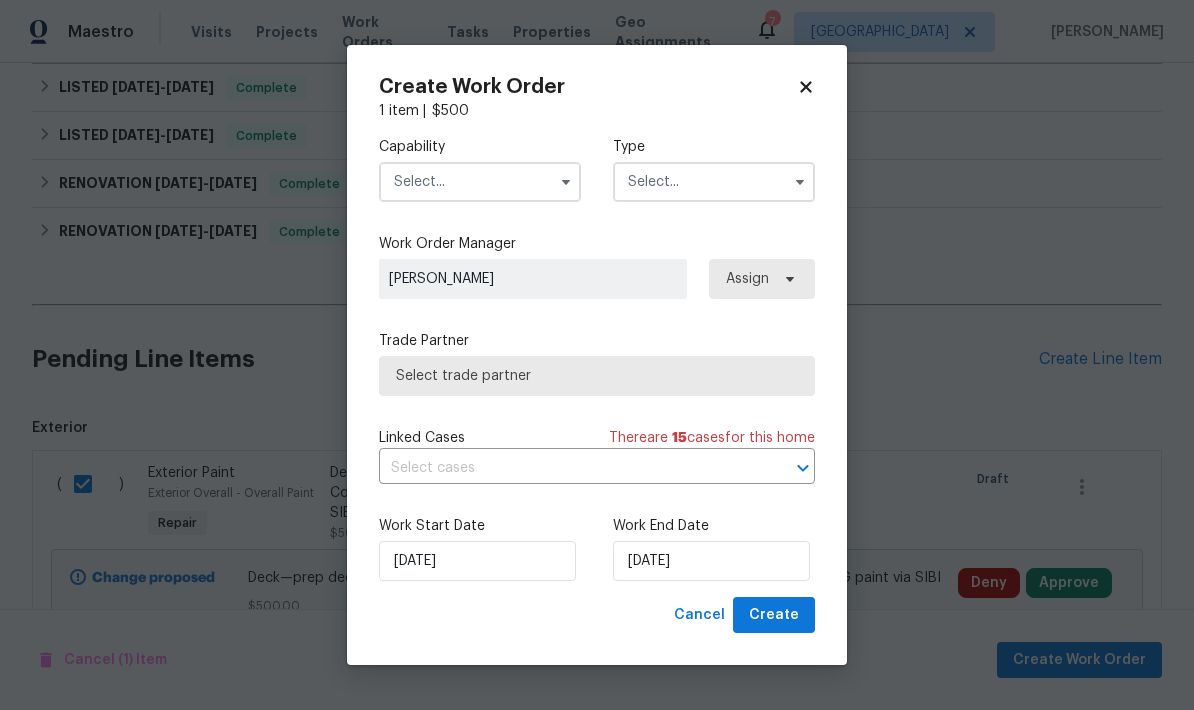 click at bounding box center (480, 182) 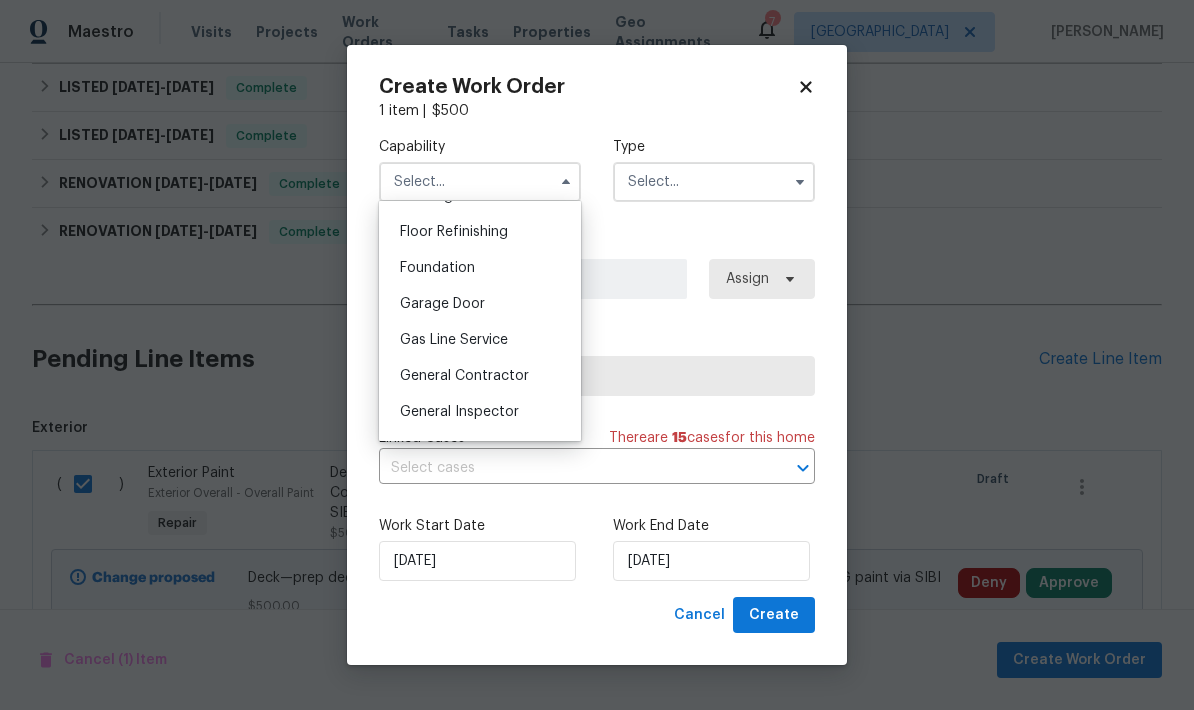 scroll, scrollTop: 817, scrollLeft: 0, axis: vertical 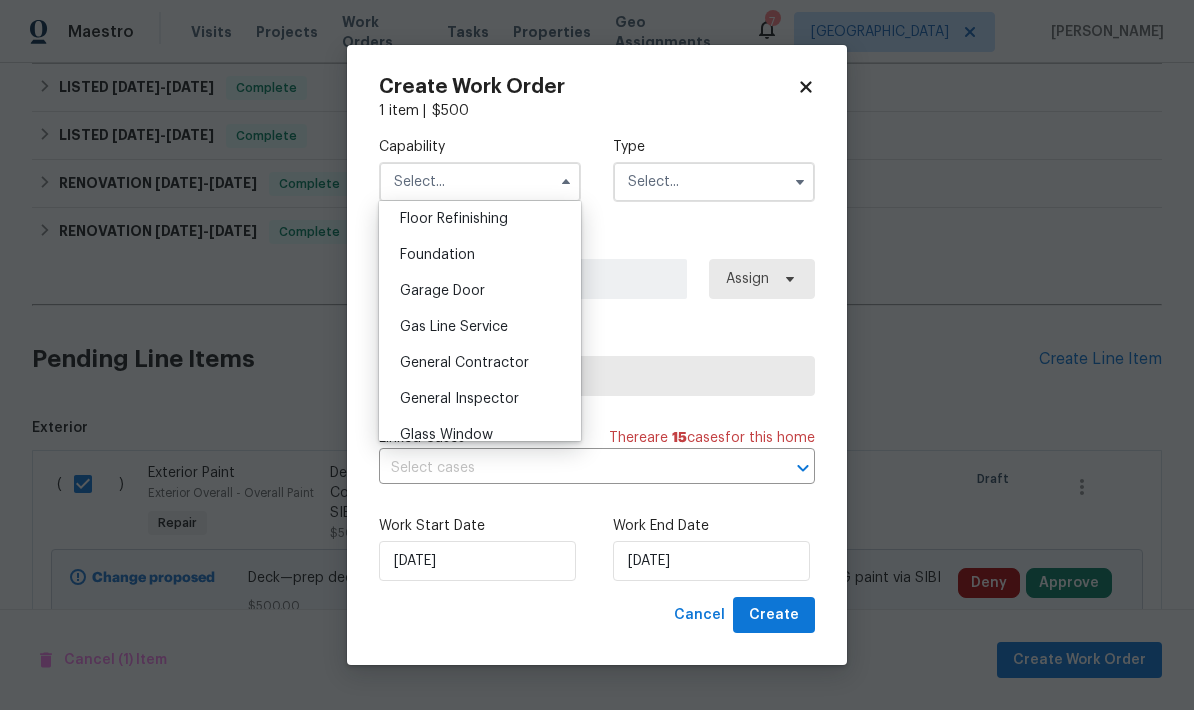 click on "General Contractor" at bounding box center [464, 363] 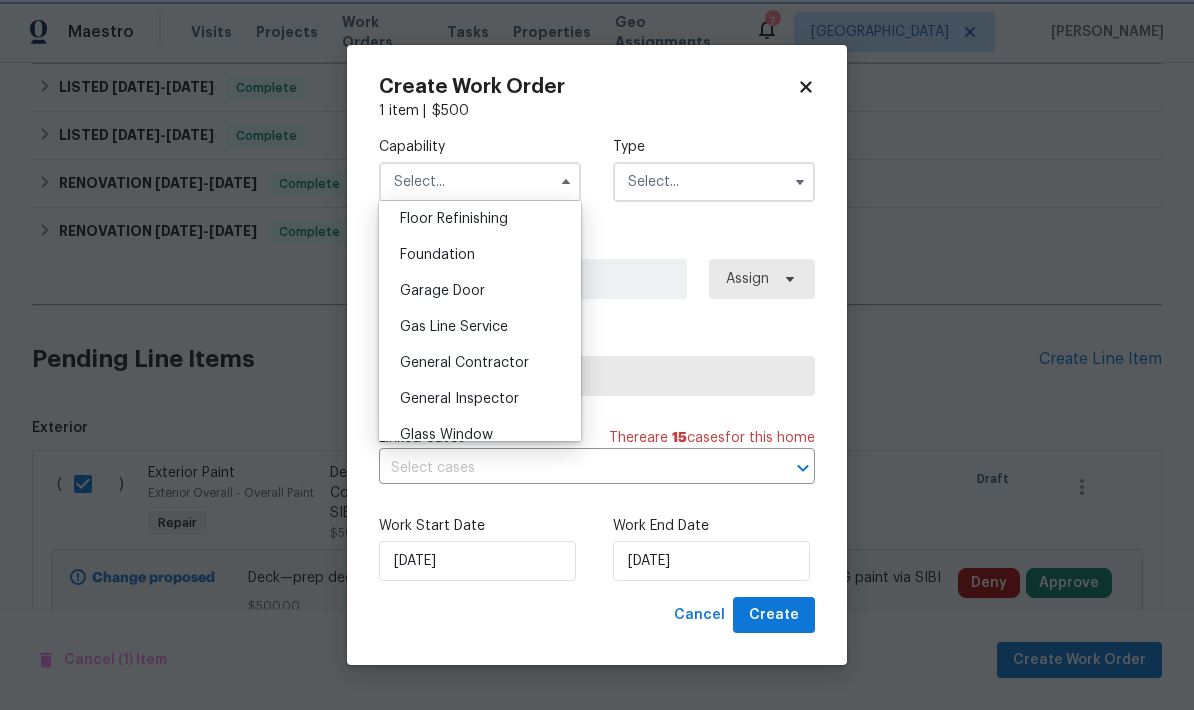 type on "General Contractor" 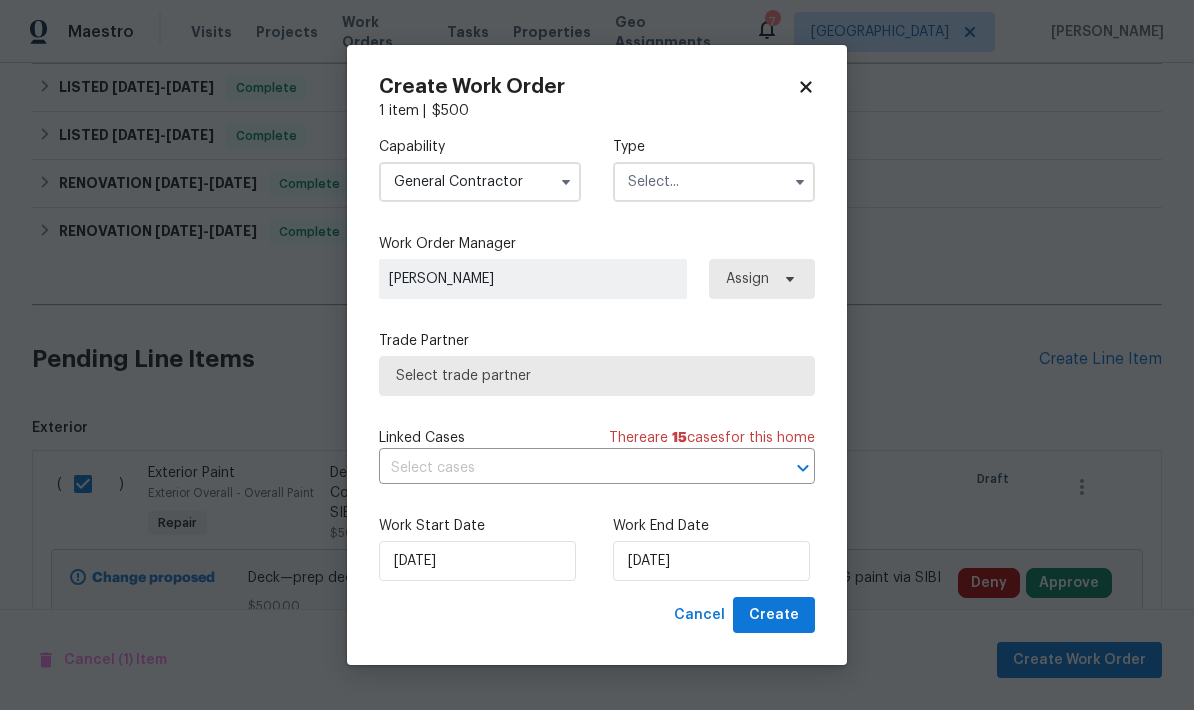 click at bounding box center [714, 182] 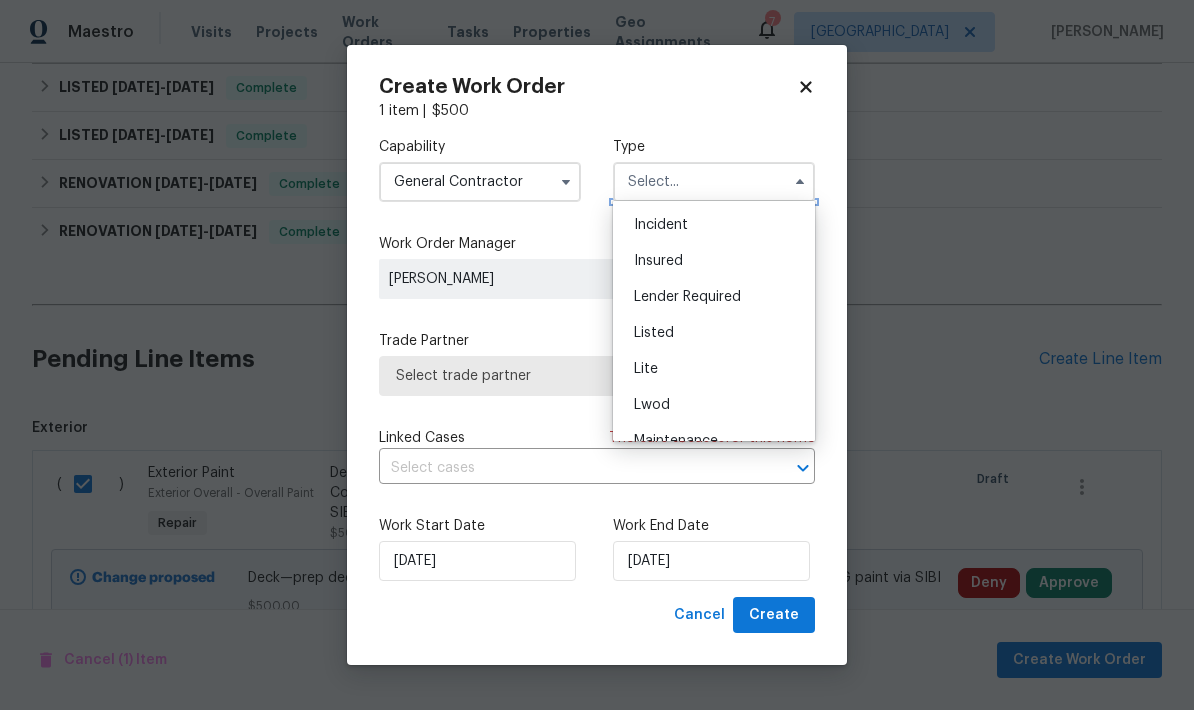 scroll, scrollTop: 118, scrollLeft: 0, axis: vertical 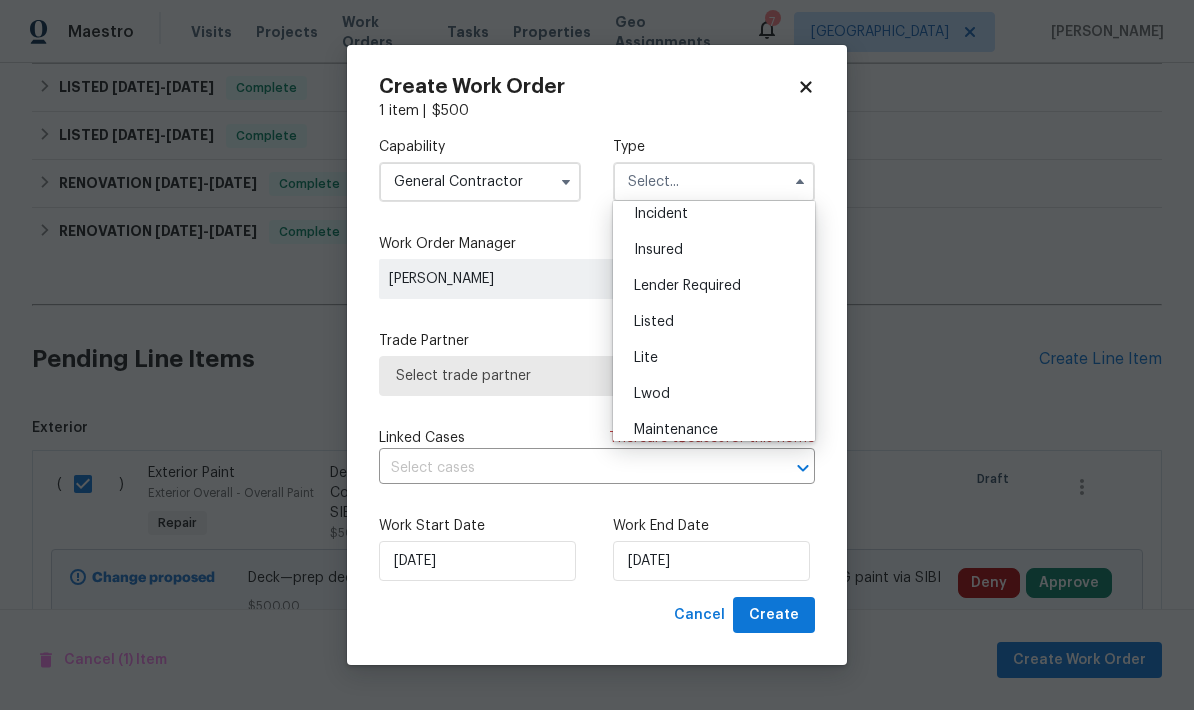 click on "Listed" at bounding box center (654, 322) 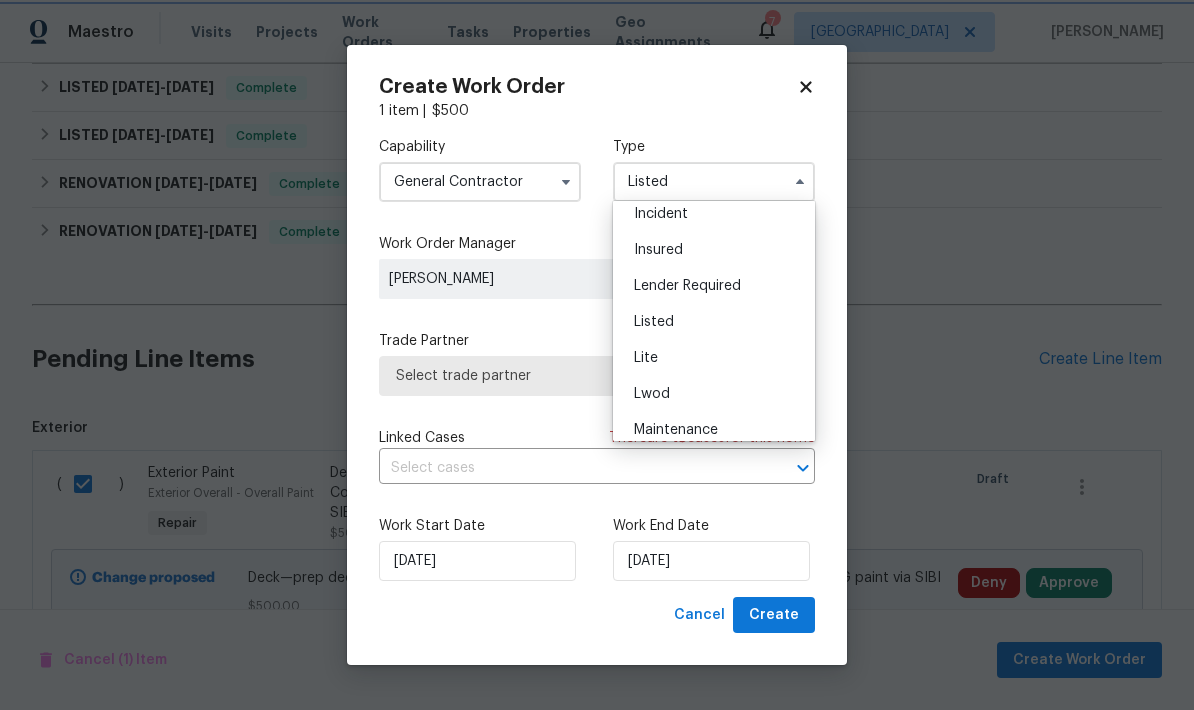 scroll, scrollTop: 0, scrollLeft: 0, axis: both 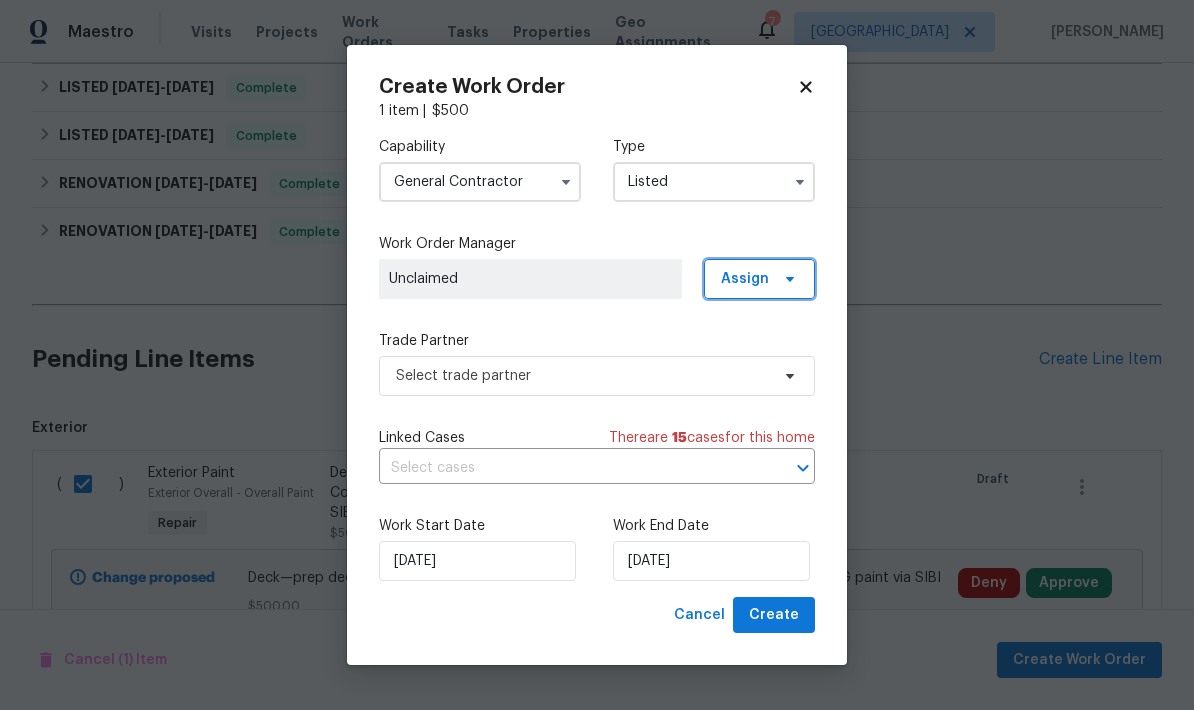 click on "Assign" at bounding box center [745, 279] 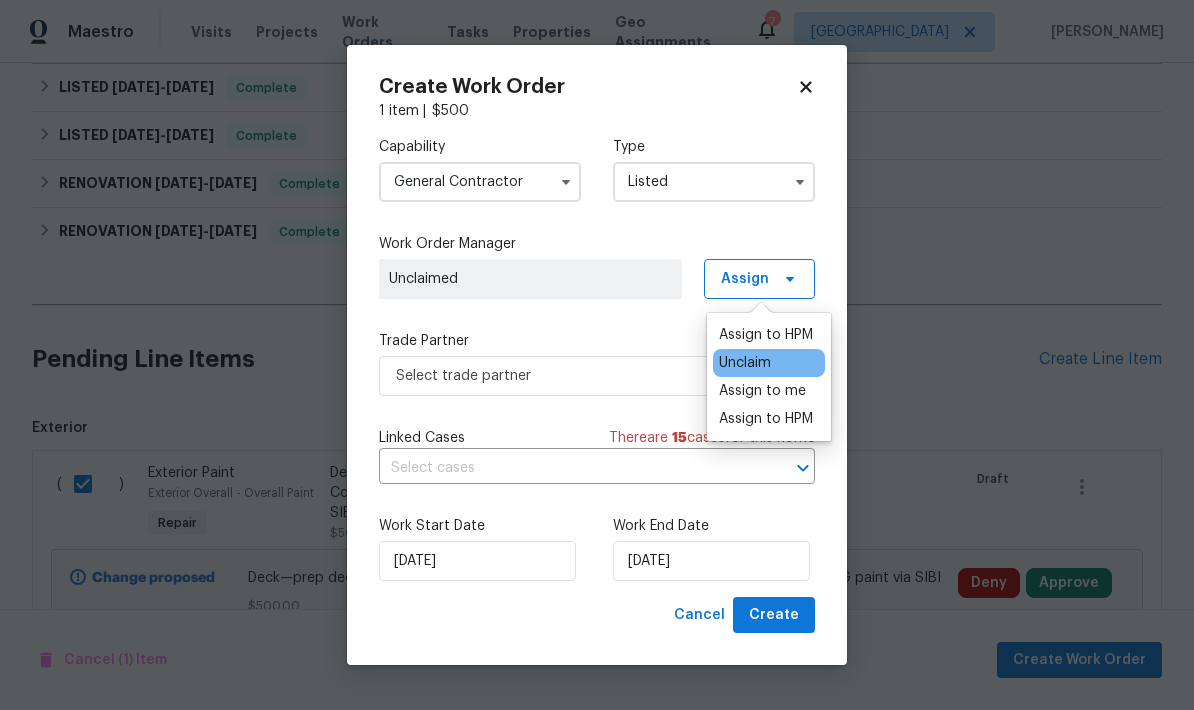 click on "Assign to me" at bounding box center [762, 391] 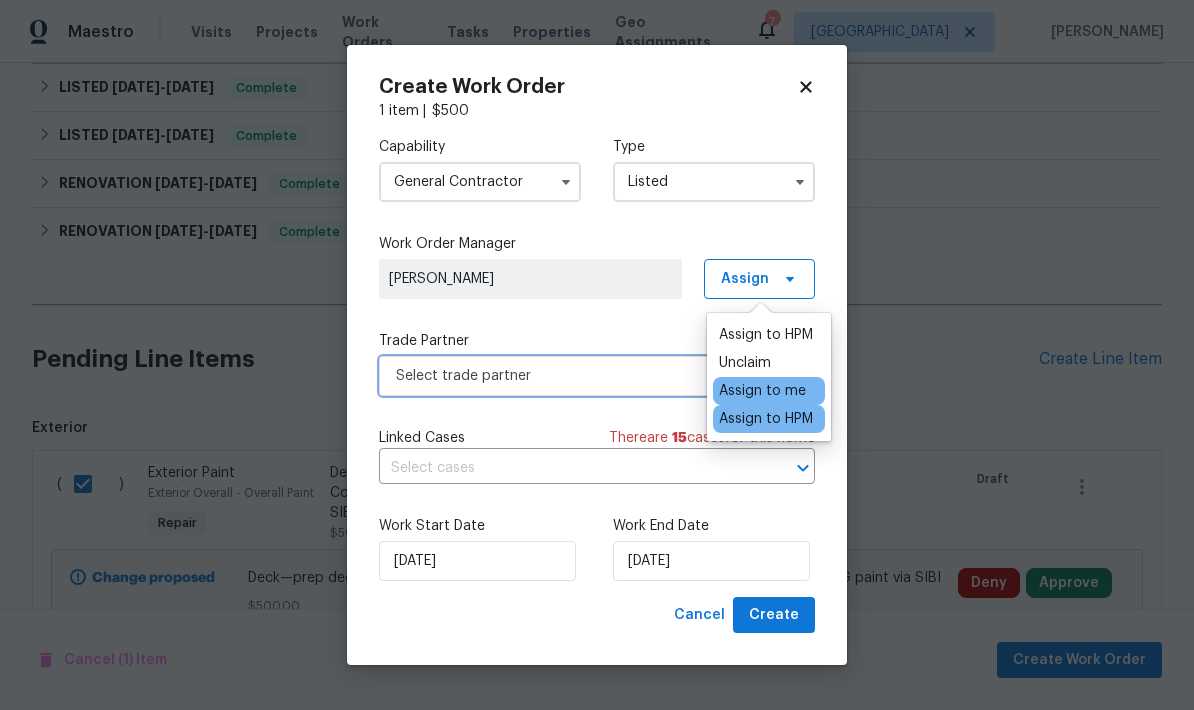 click on "Select trade partner" at bounding box center (582, 376) 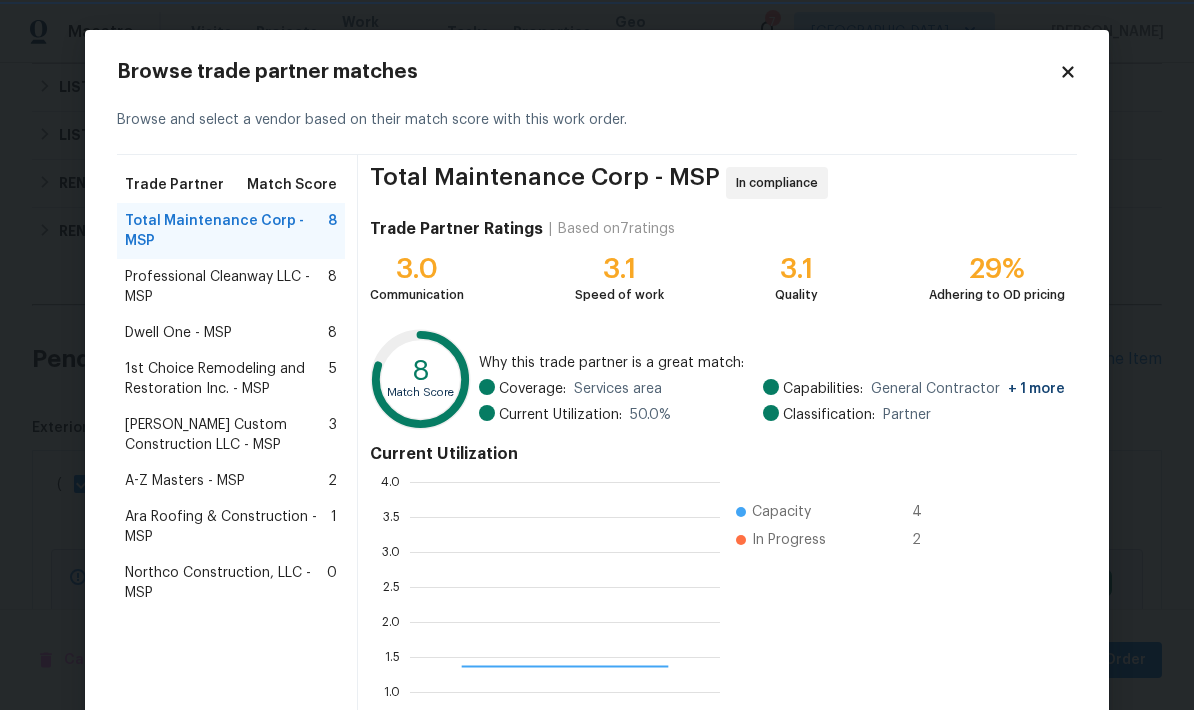 scroll, scrollTop: 2, scrollLeft: 2, axis: both 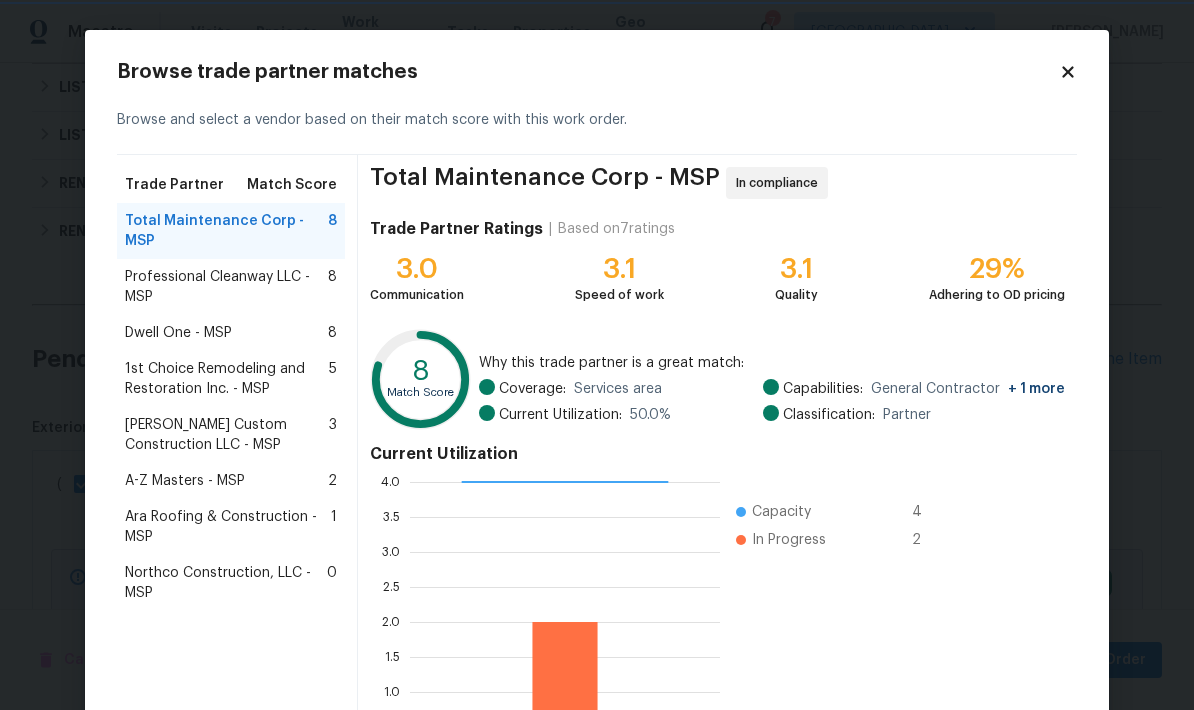 click on "Dwell One - MSP" at bounding box center [178, 333] 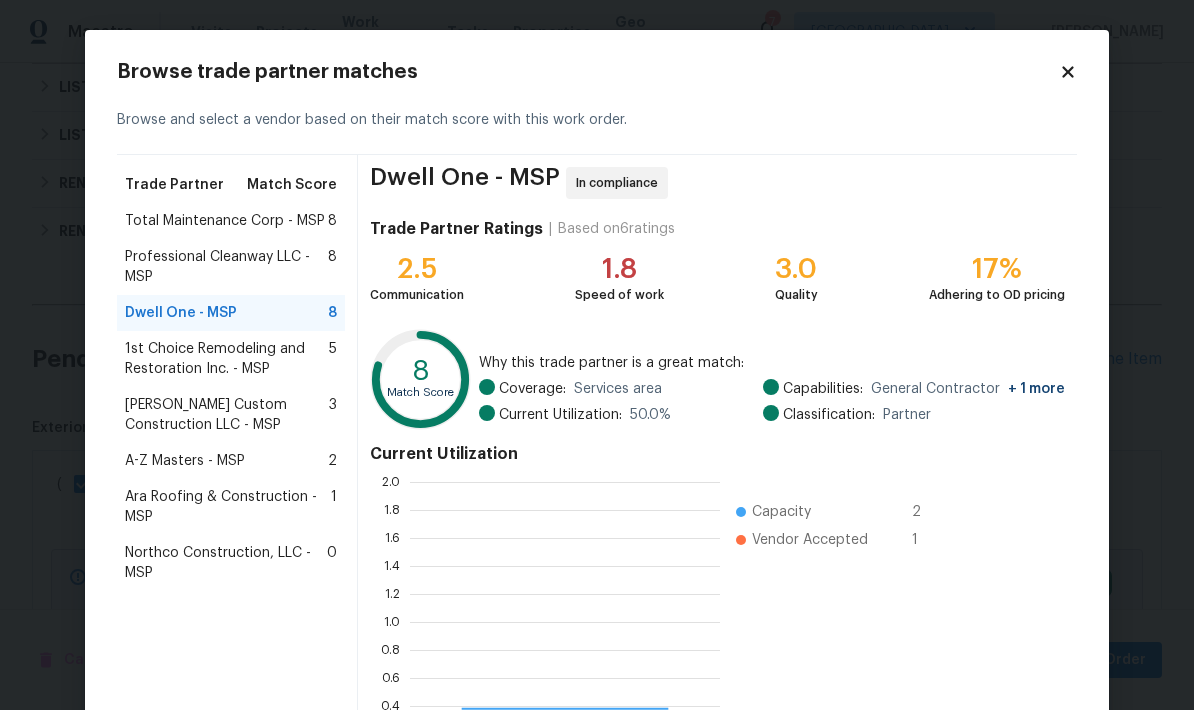 scroll, scrollTop: 2, scrollLeft: 2, axis: both 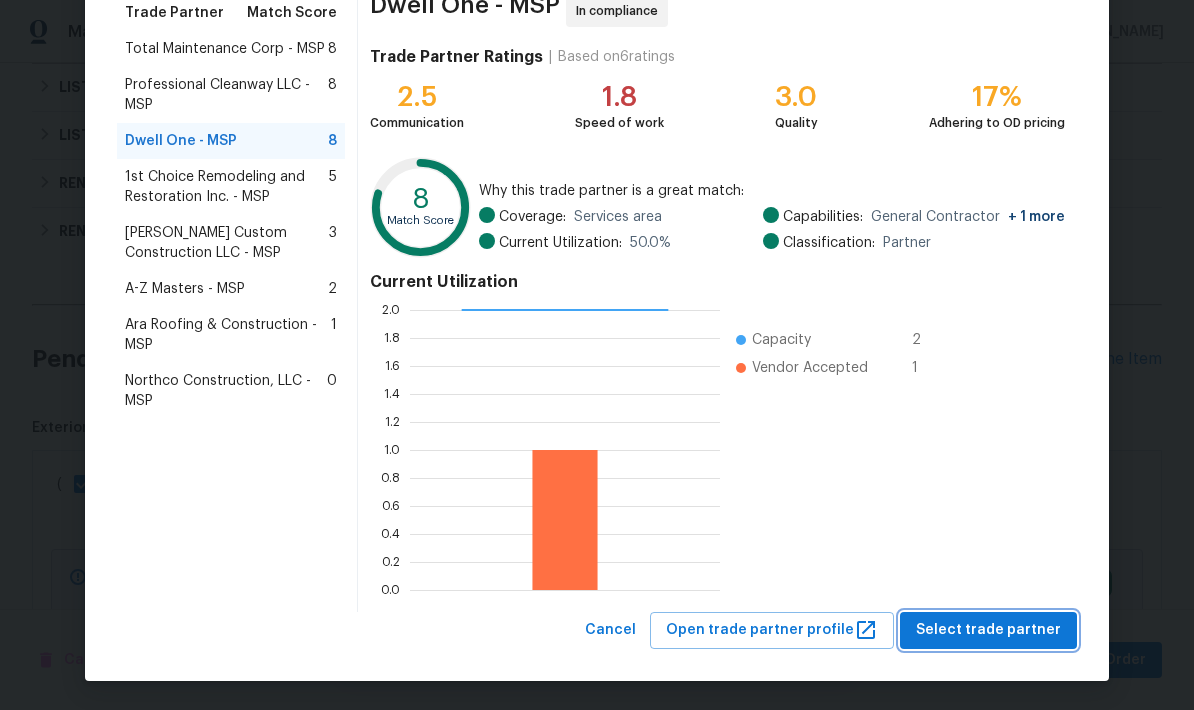 click on "Select trade partner" at bounding box center [988, 630] 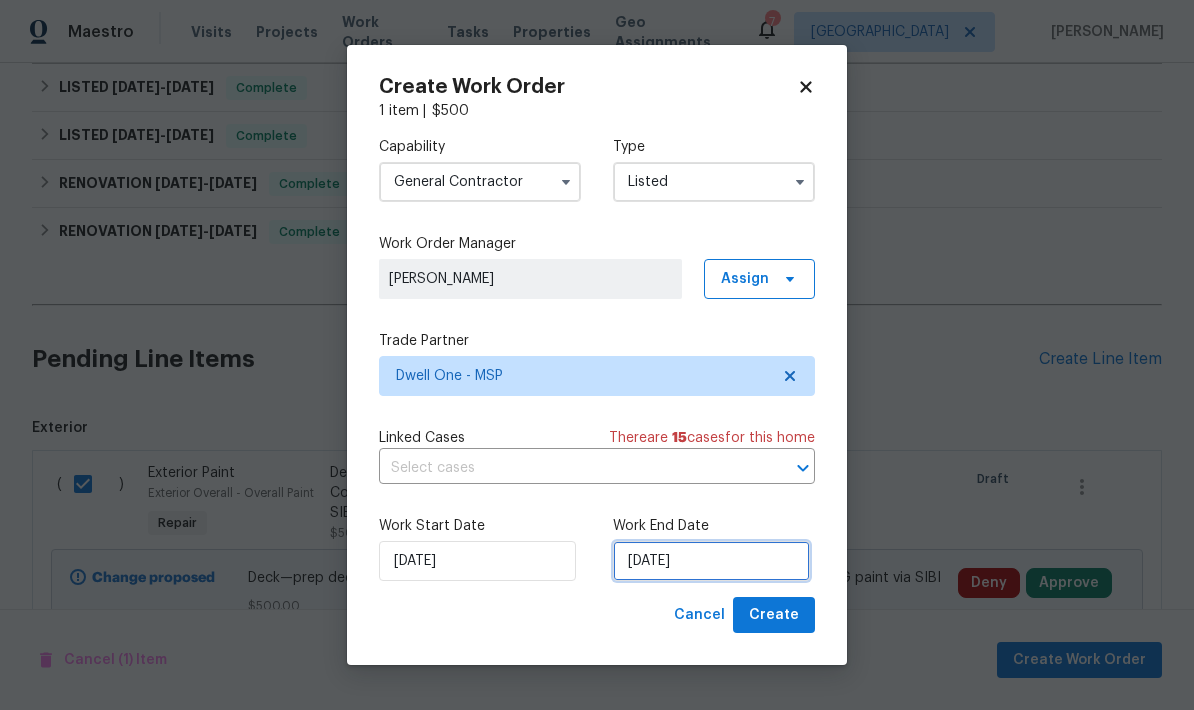 click on "[DATE]" at bounding box center (711, 561) 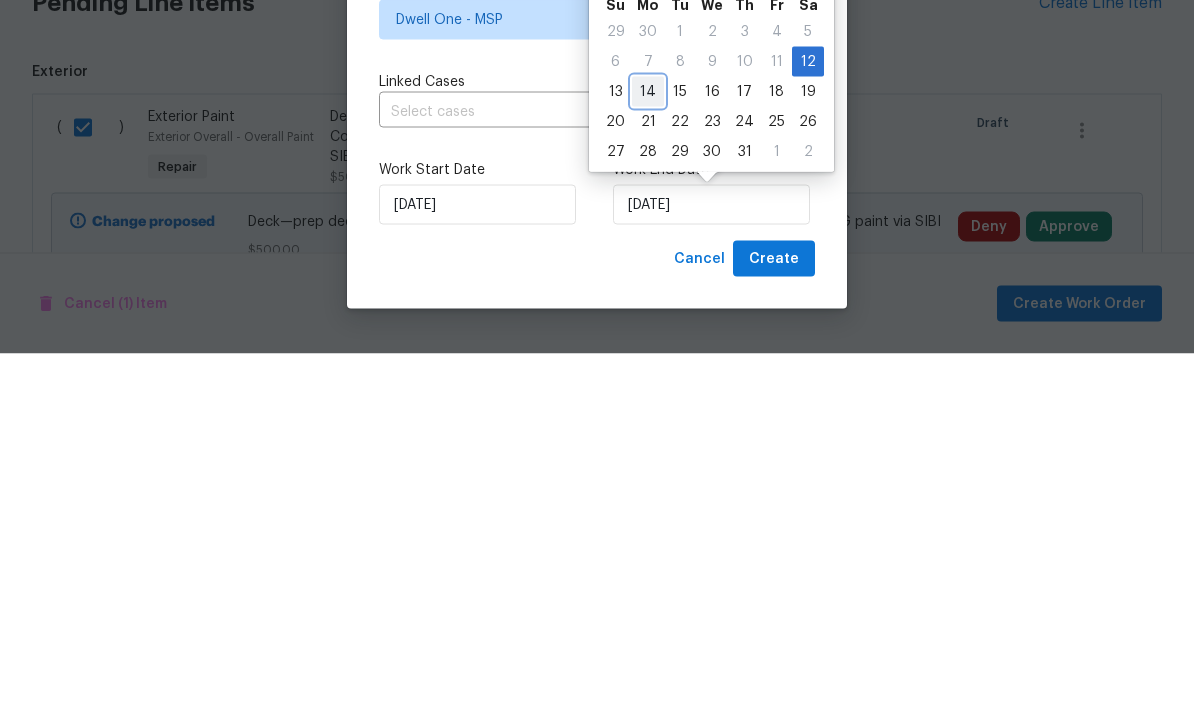 click on "14" at bounding box center [648, 448] 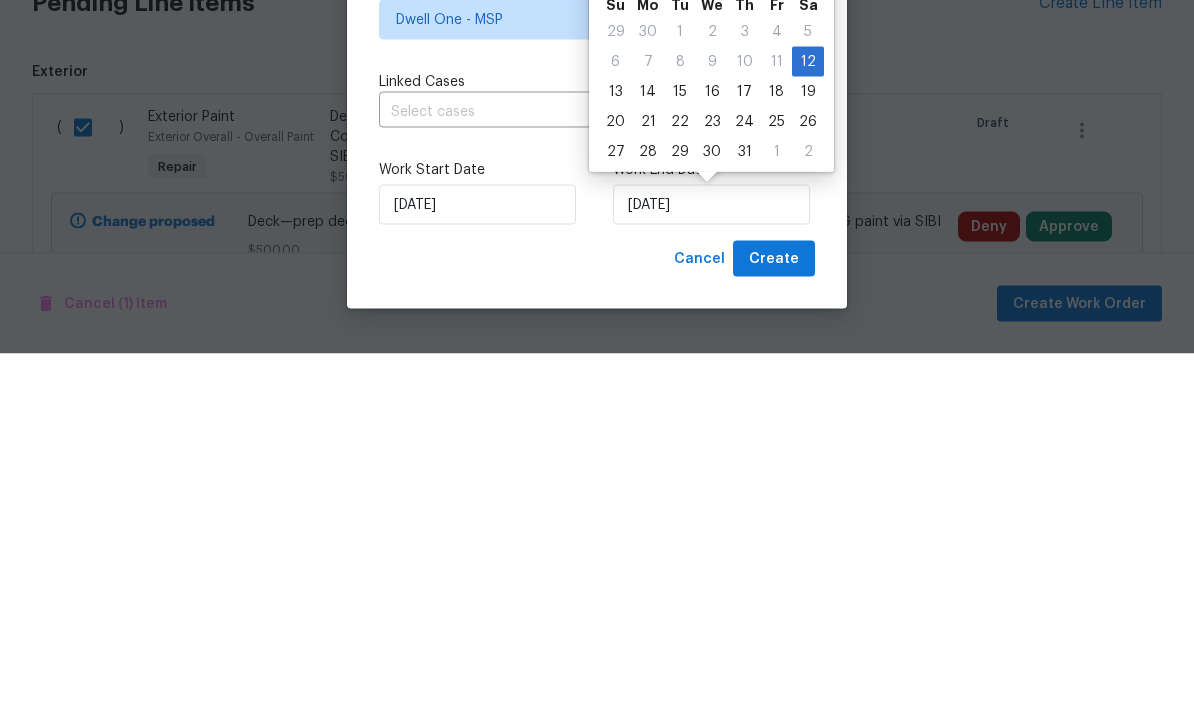 type on "[DATE]" 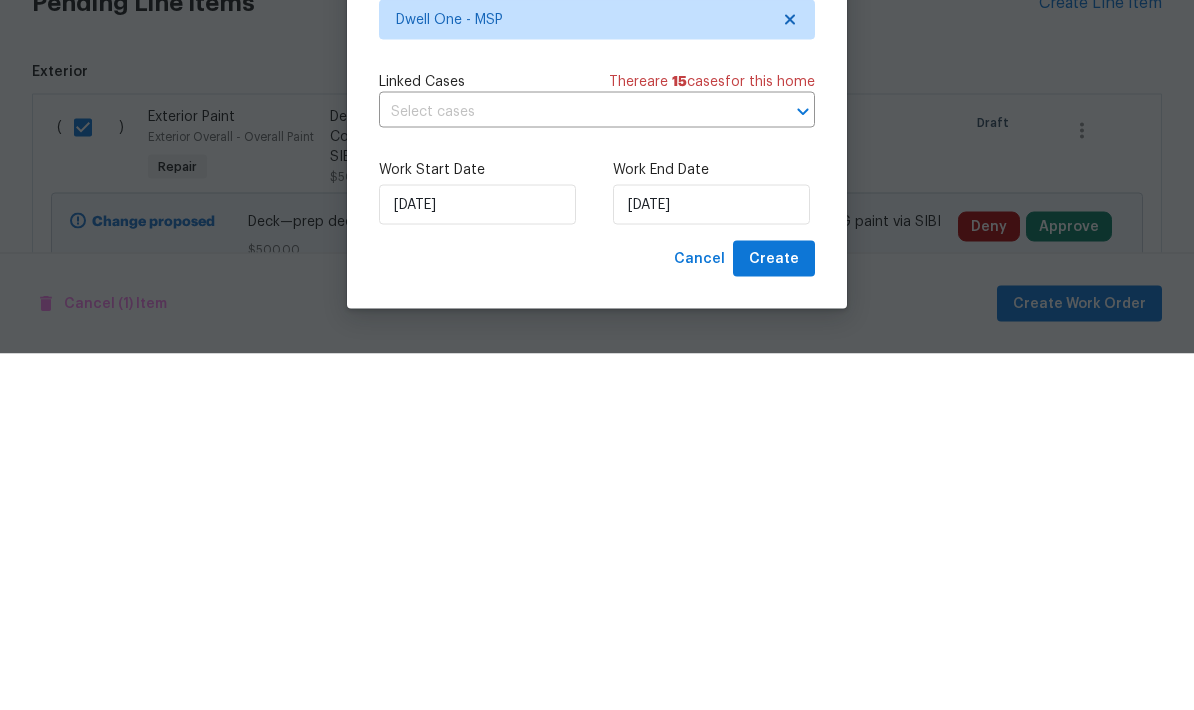 scroll, scrollTop: 80, scrollLeft: 0, axis: vertical 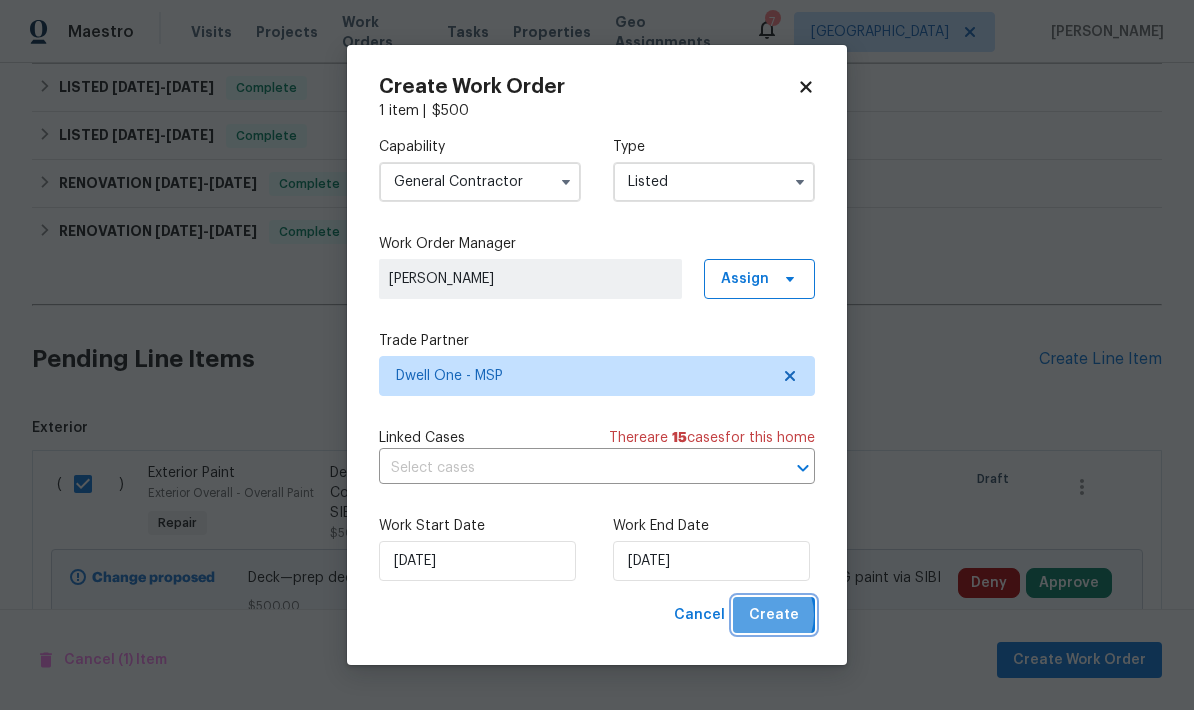 click on "Create" at bounding box center (774, 615) 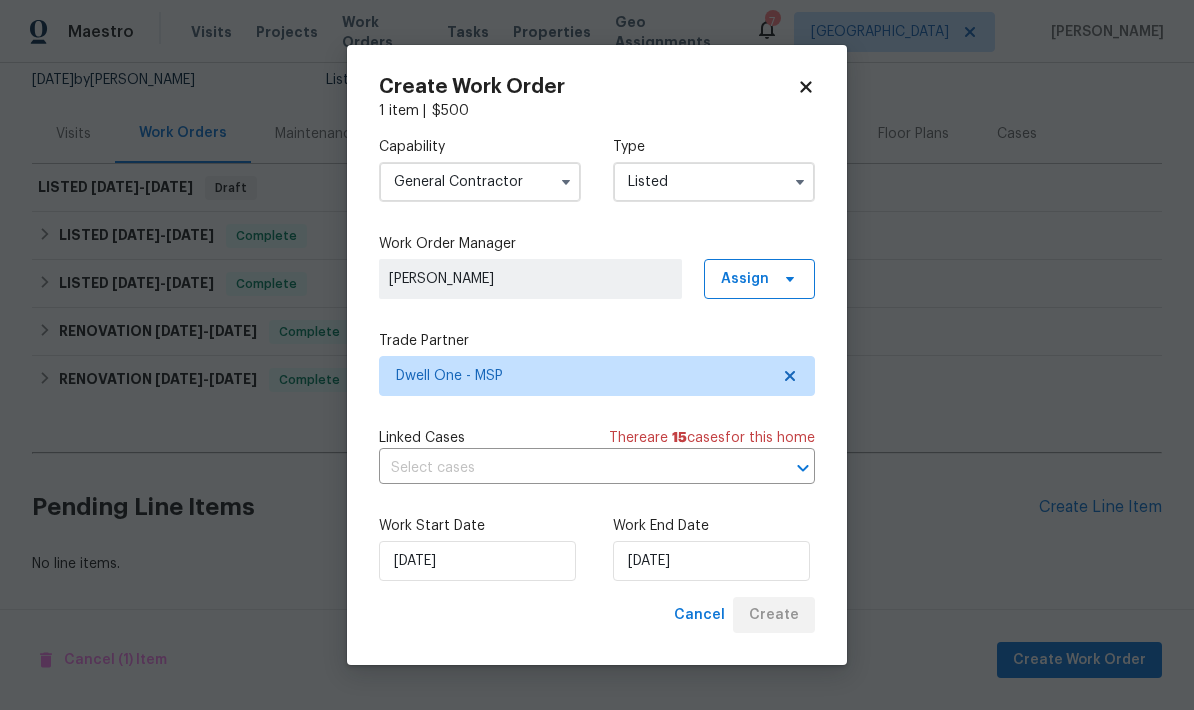 scroll, scrollTop: 118, scrollLeft: 0, axis: vertical 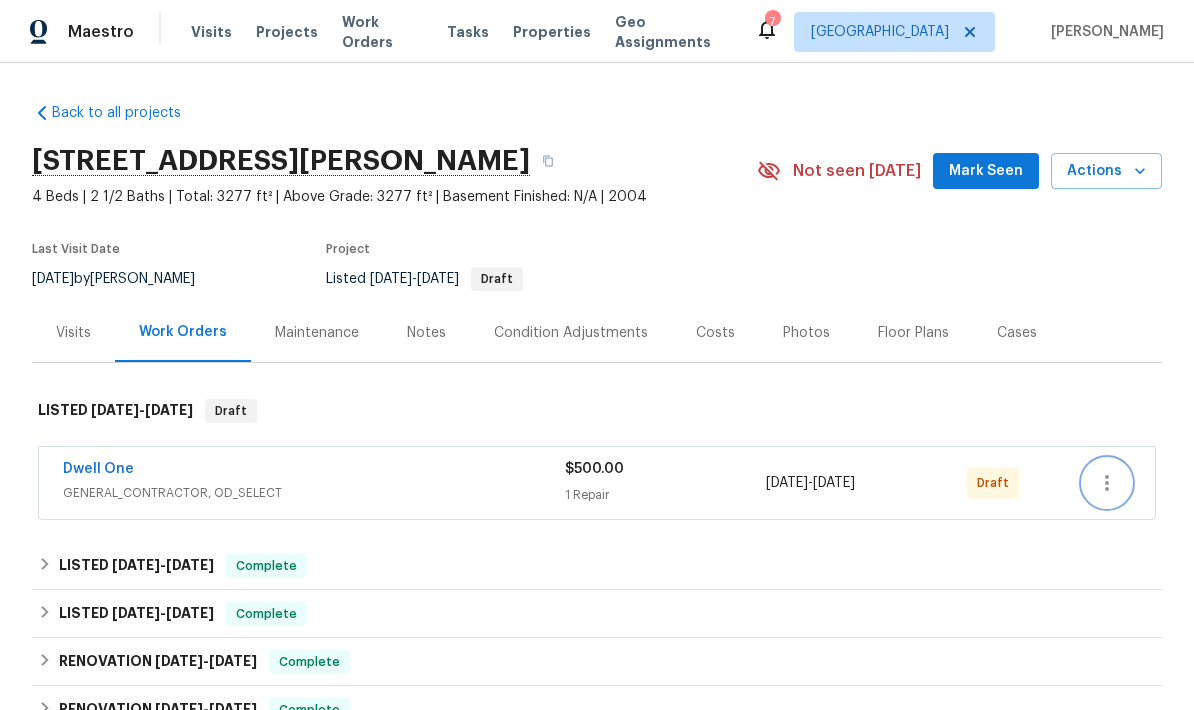 click 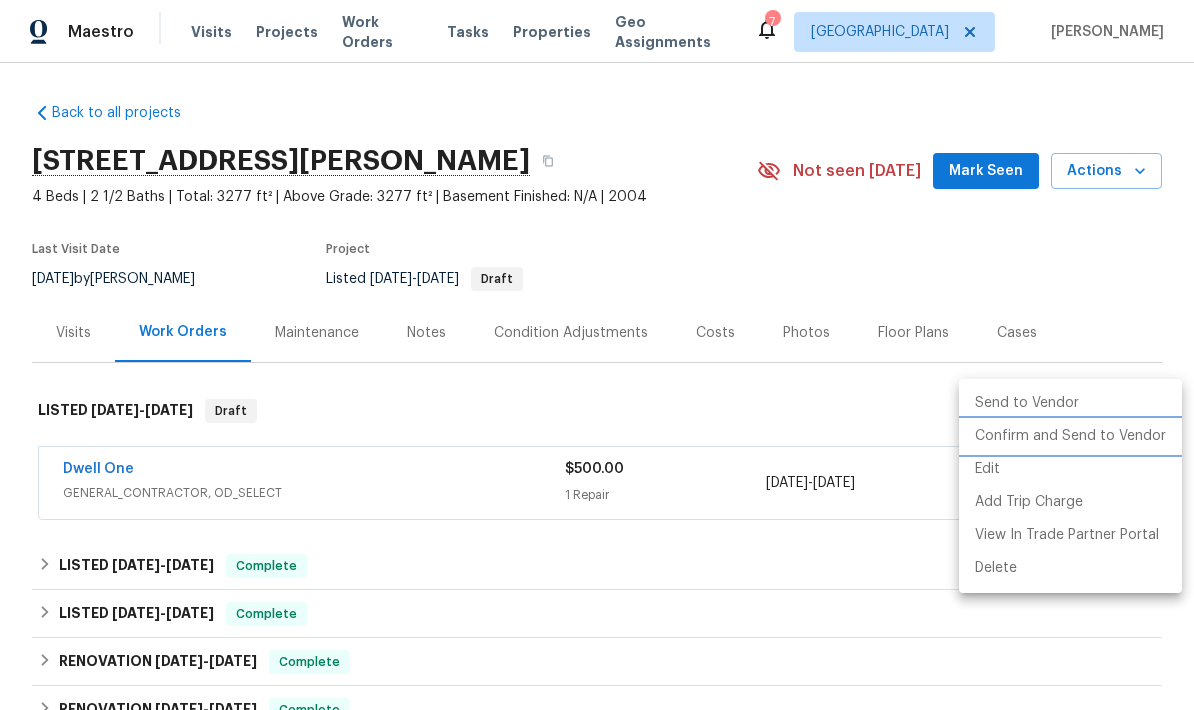 click on "Confirm and Send to Vendor" at bounding box center (1070, 436) 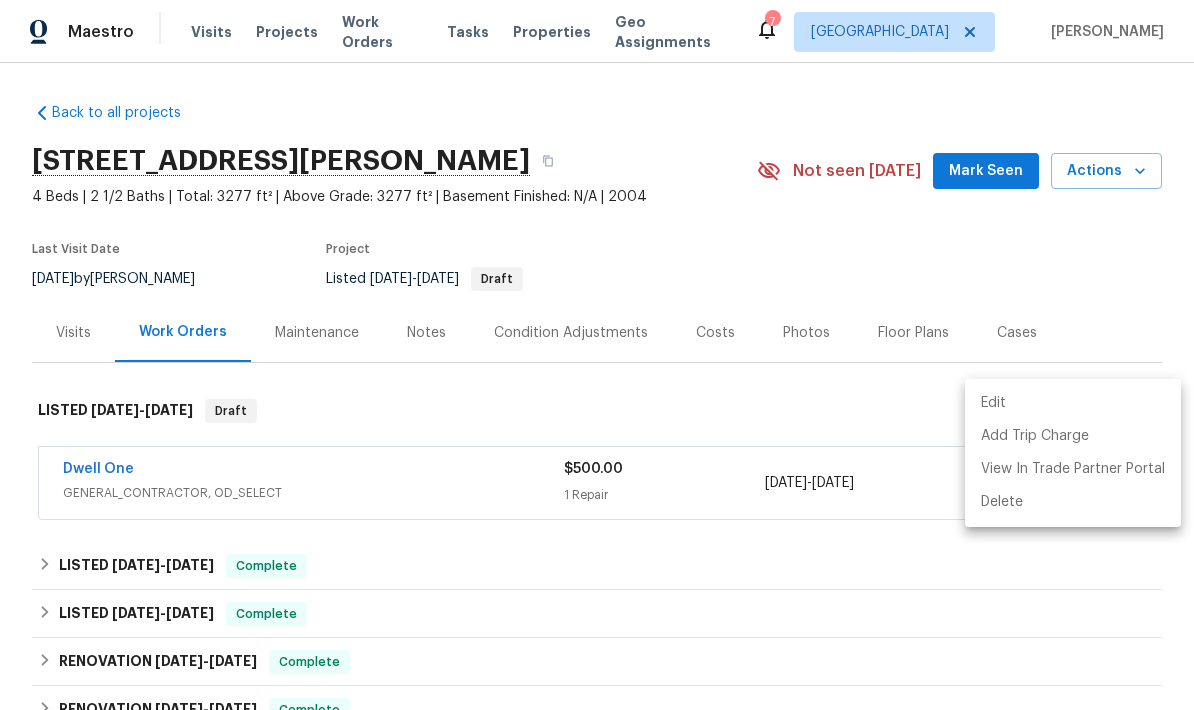 click at bounding box center (597, 355) 